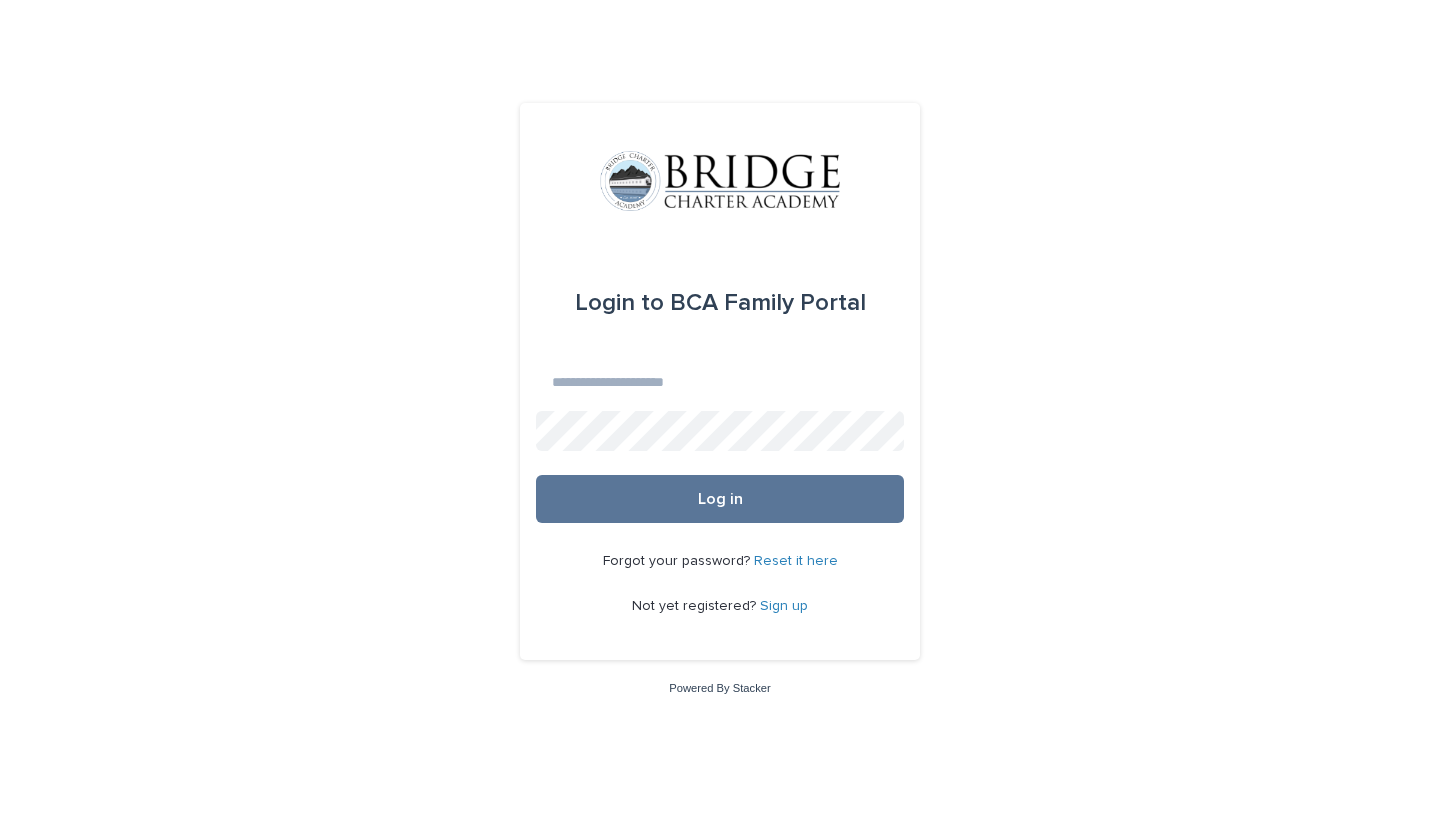scroll, scrollTop: 0, scrollLeft: 0, axis: both 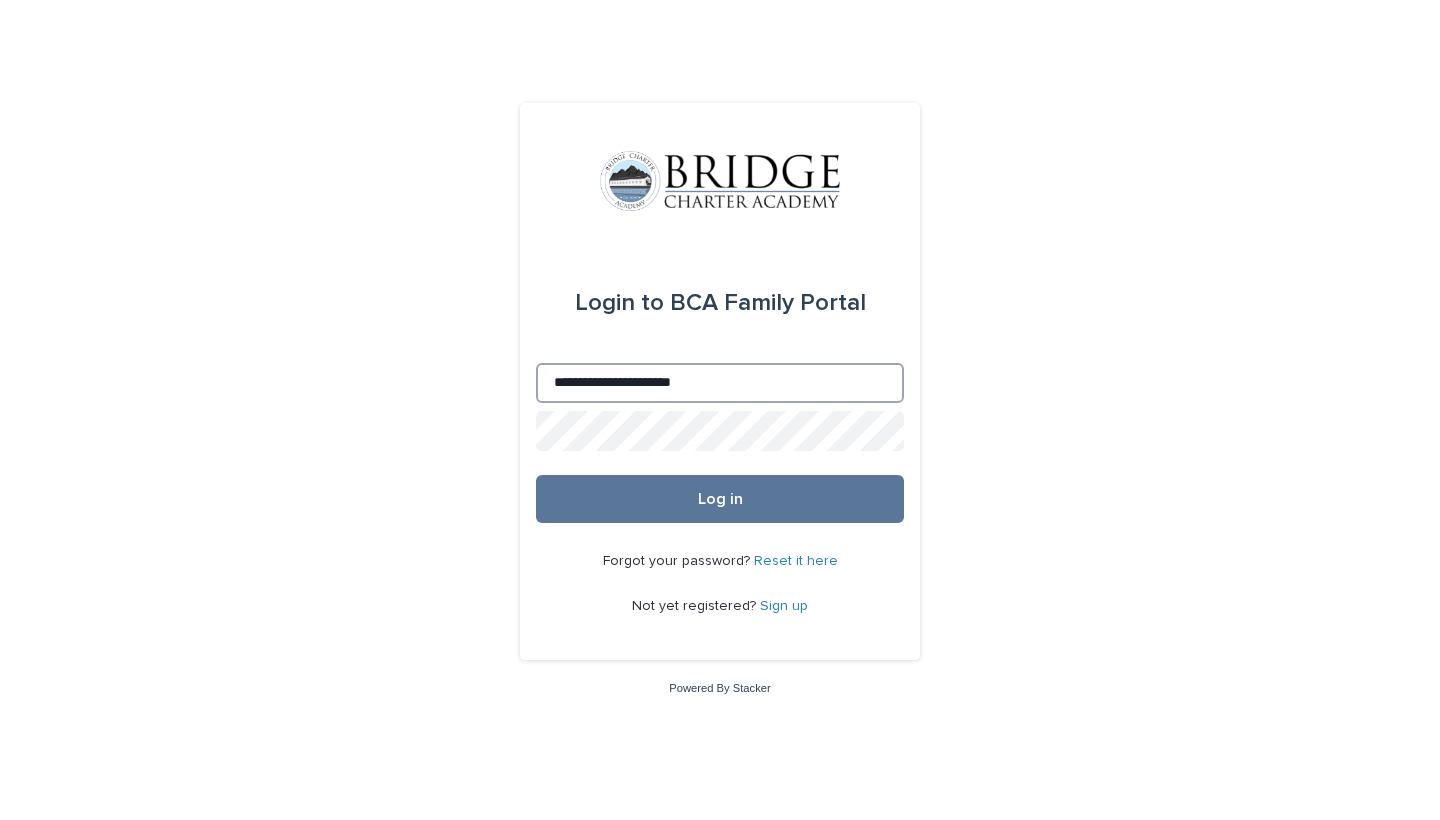 type on "**********" 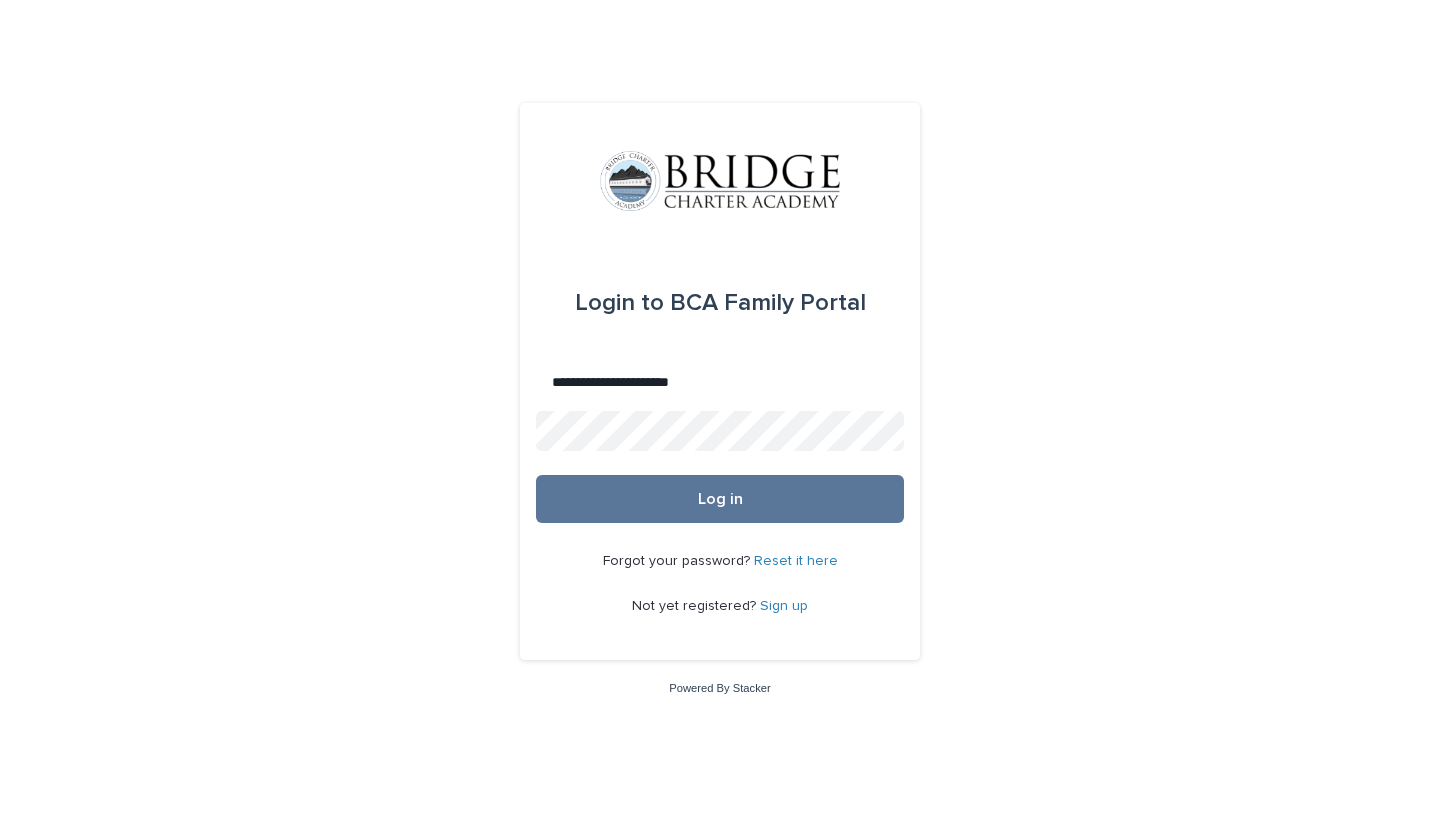 click on "Forgot your password?   Reset it here Not yet registered?   Sign up" at bounding box center (720, 584) 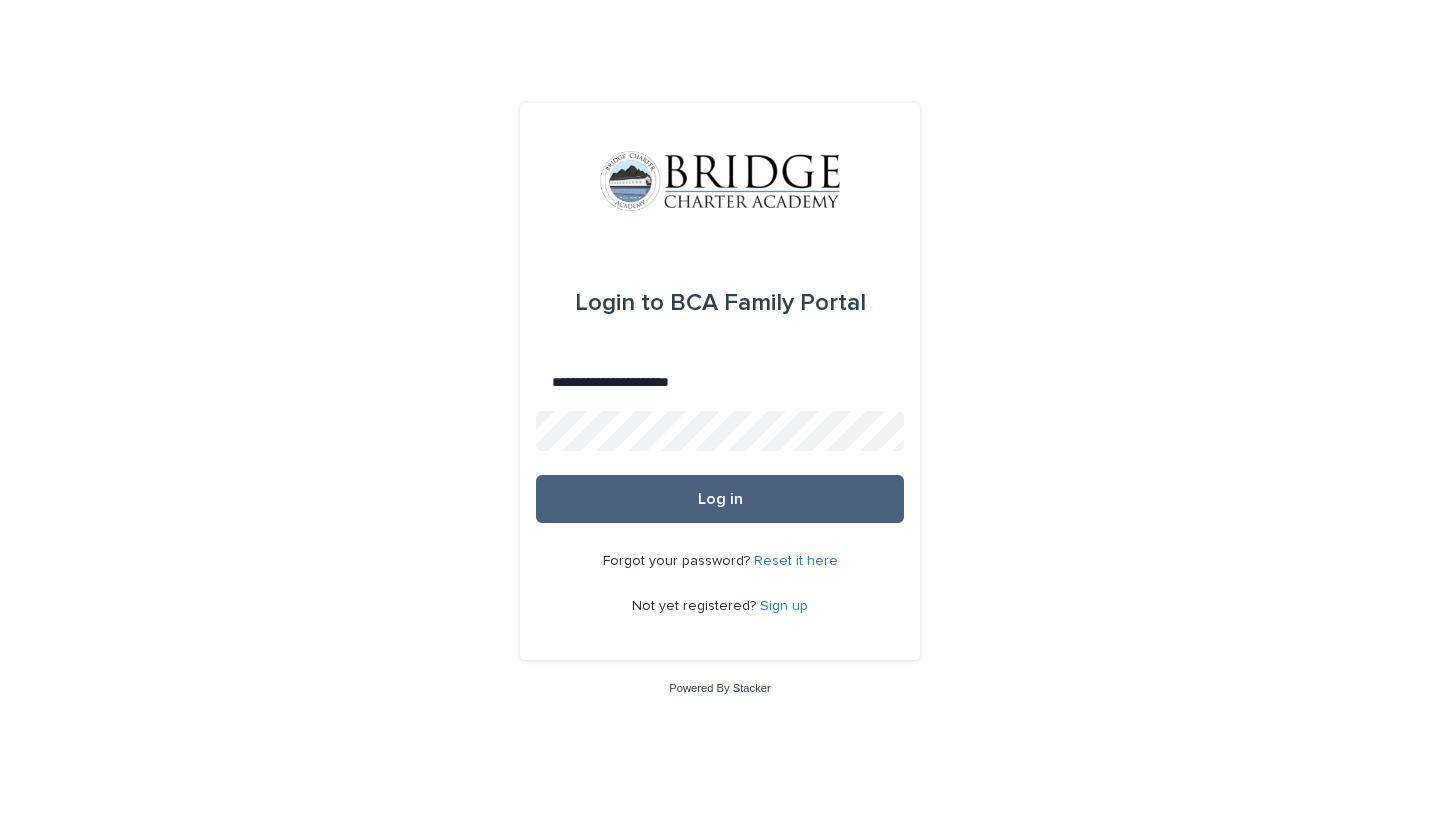 click on "Log in" at bounding box center [720, 499] 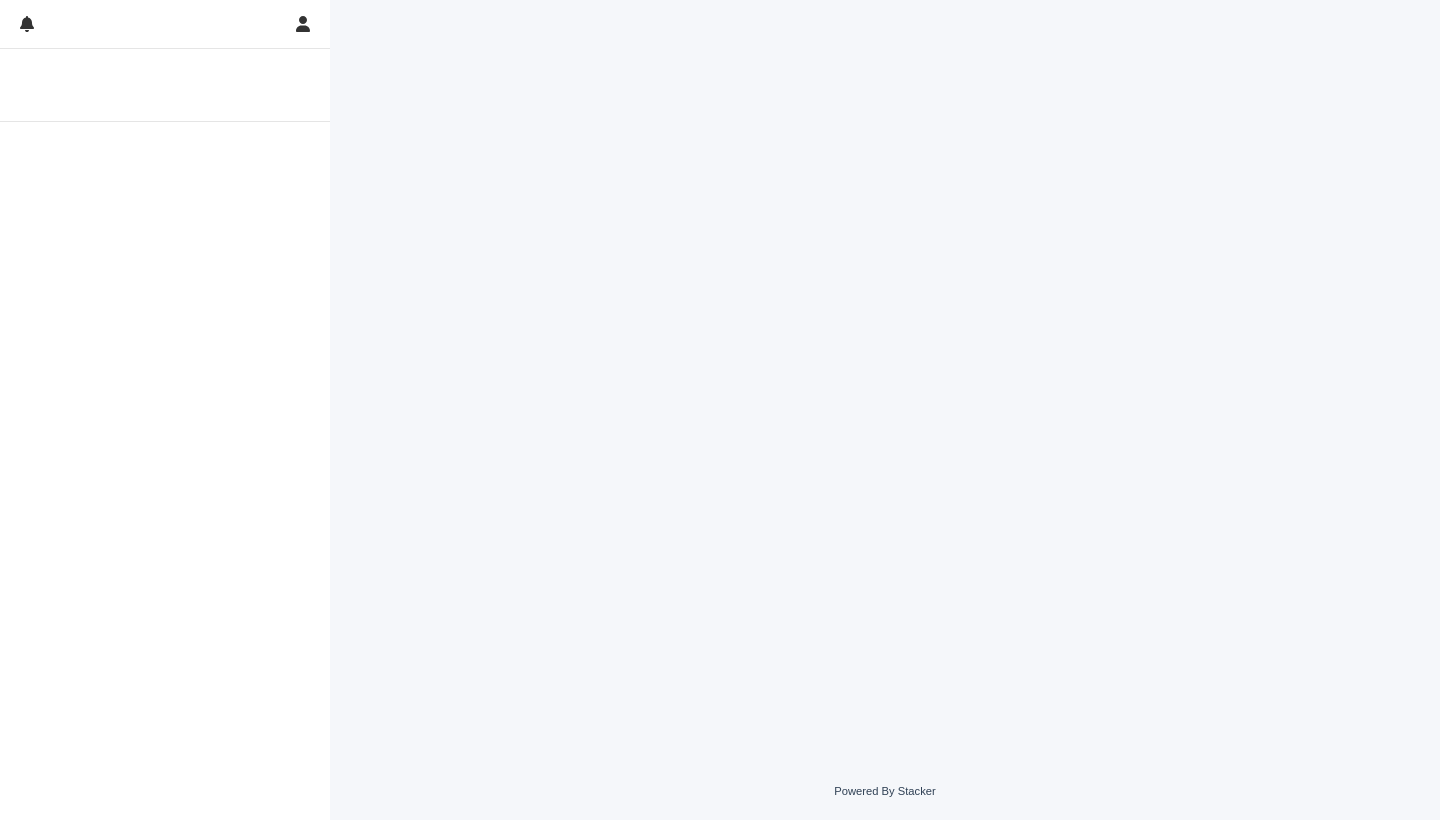 scroll, scrollTop: 0, scrollLeft: 0, axis: both 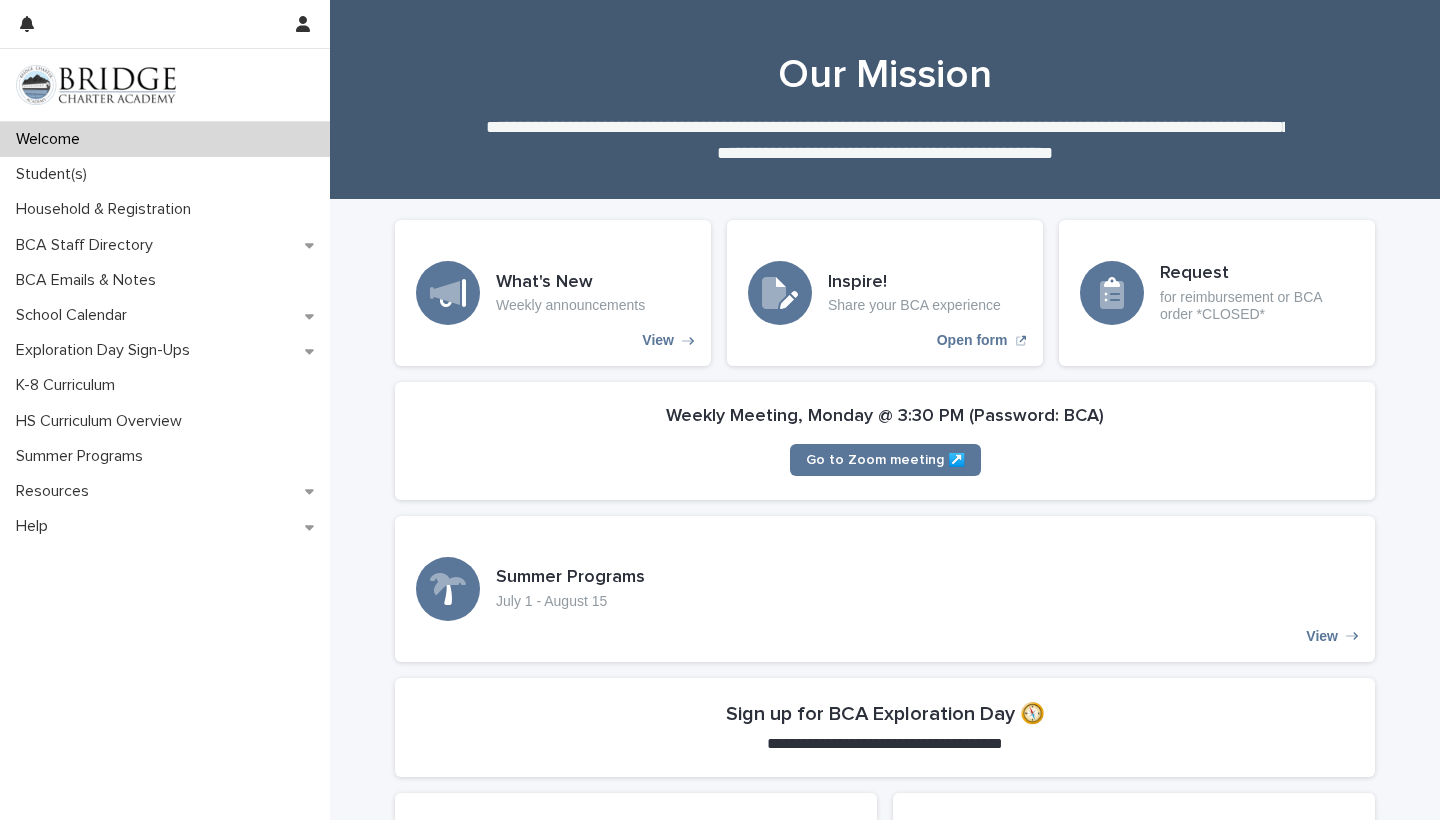 click on "Sign up for BCA Exploration Day 🧭" at bounding box center [885, 714] 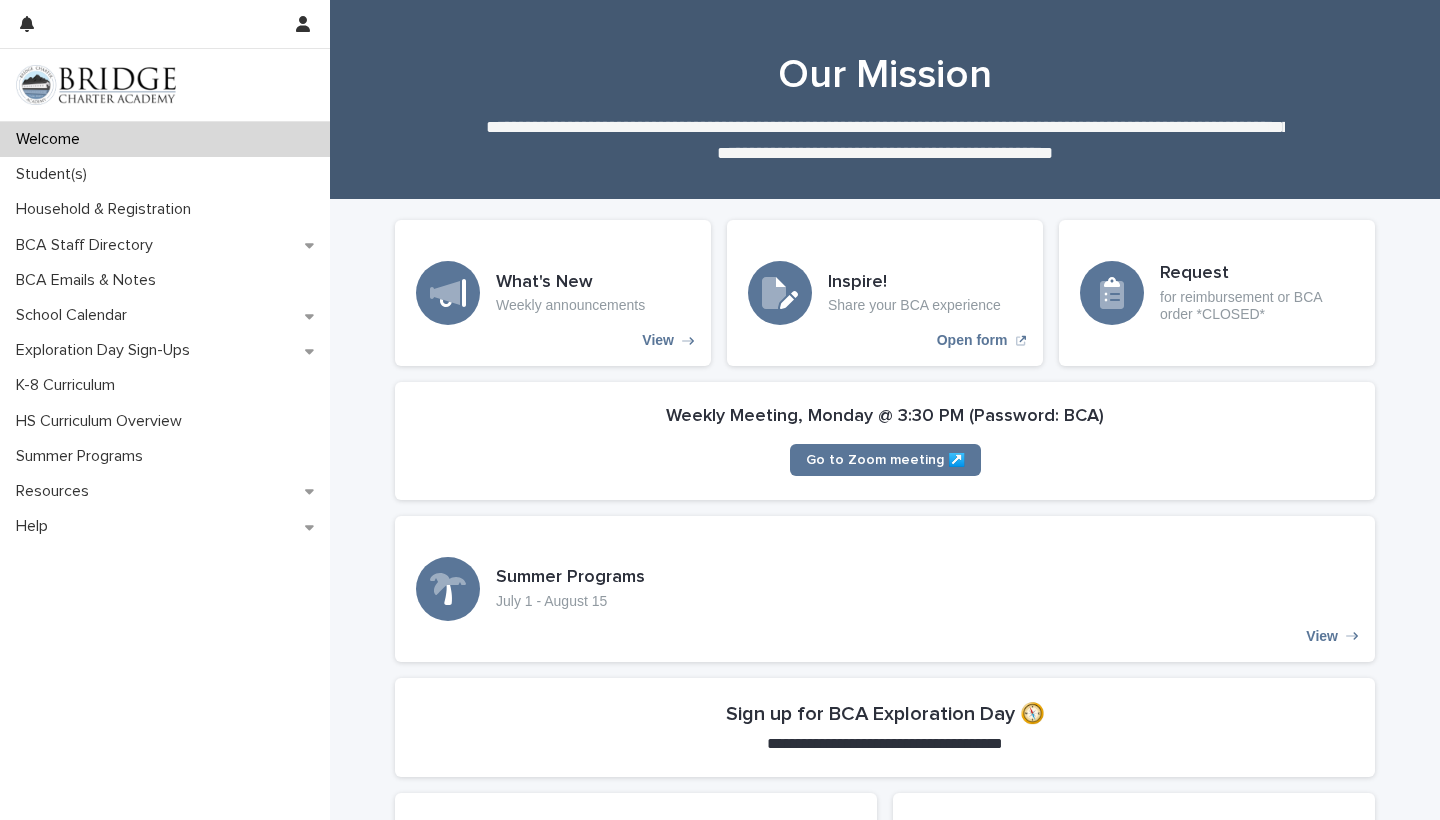 click on "Sign up for BCA Exploration Day 🧭" at bounding box center [885, 714] 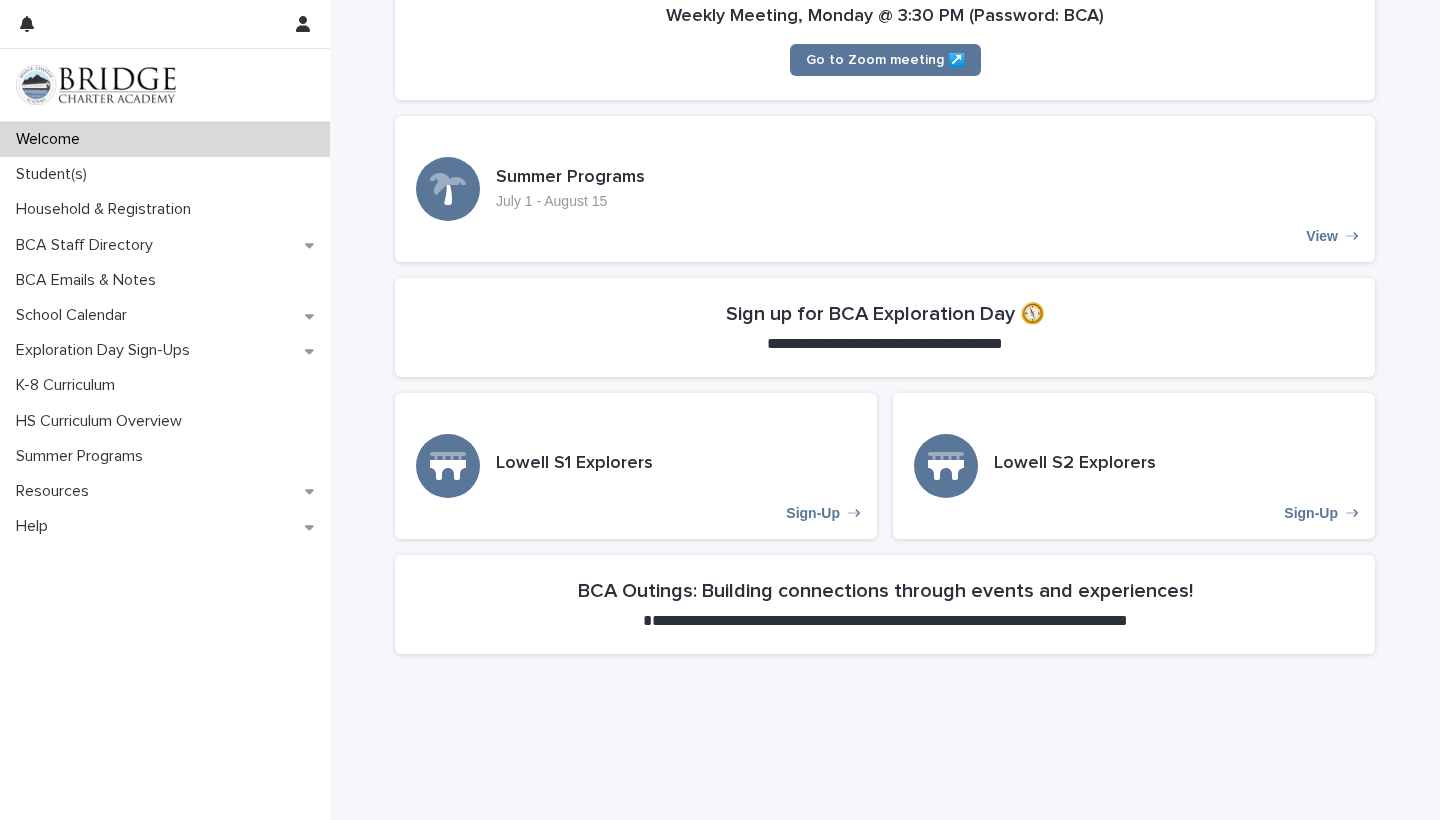 scroll, scrollTop: 360, scrollLeft: 0, axis: vertical 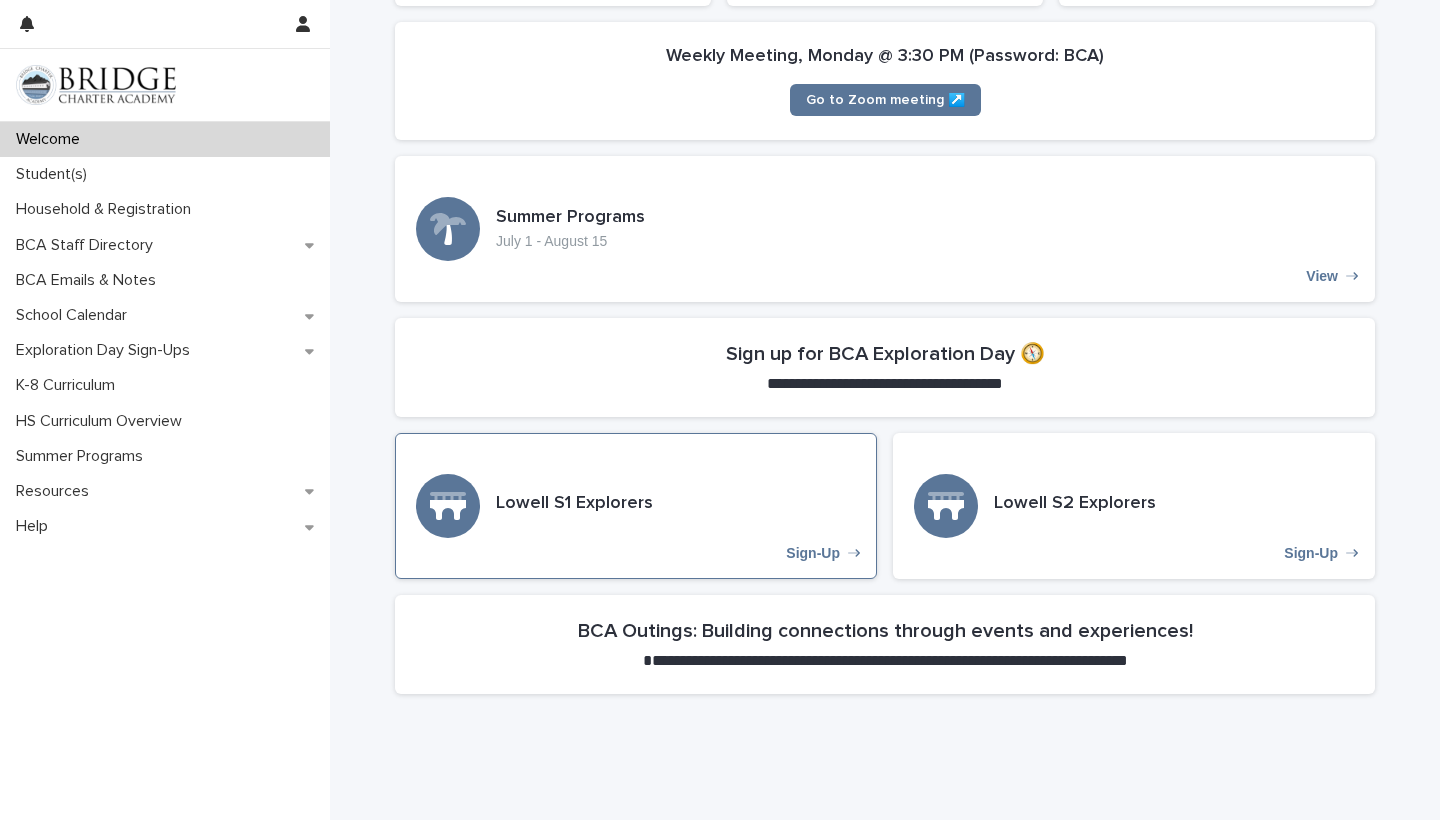 click on "Lowell S1 Explorers Sign-Up" at bounding box center [636, 506] 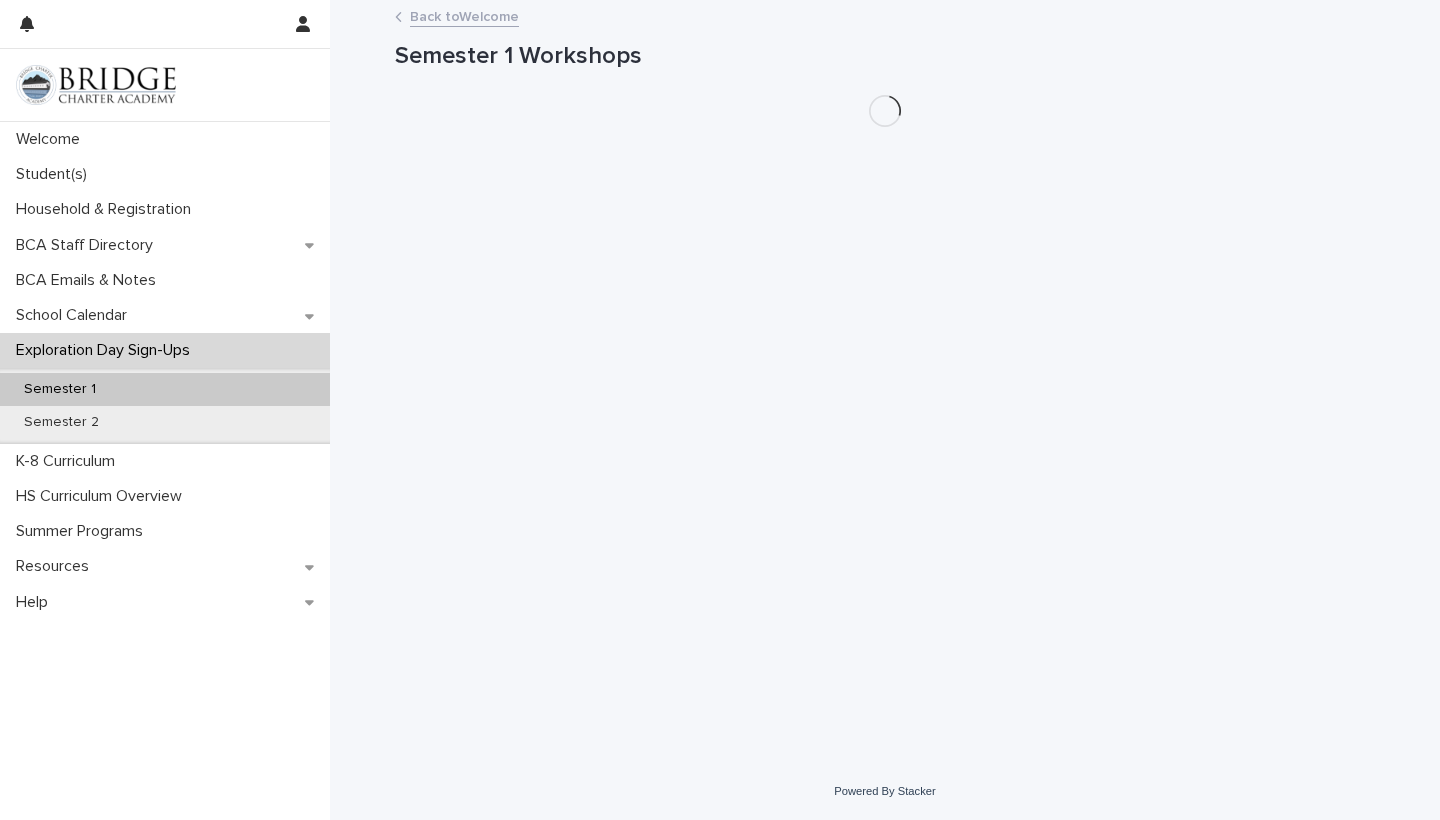 scroll, scrollTop: 0, scrollLeft: 0, axis: both 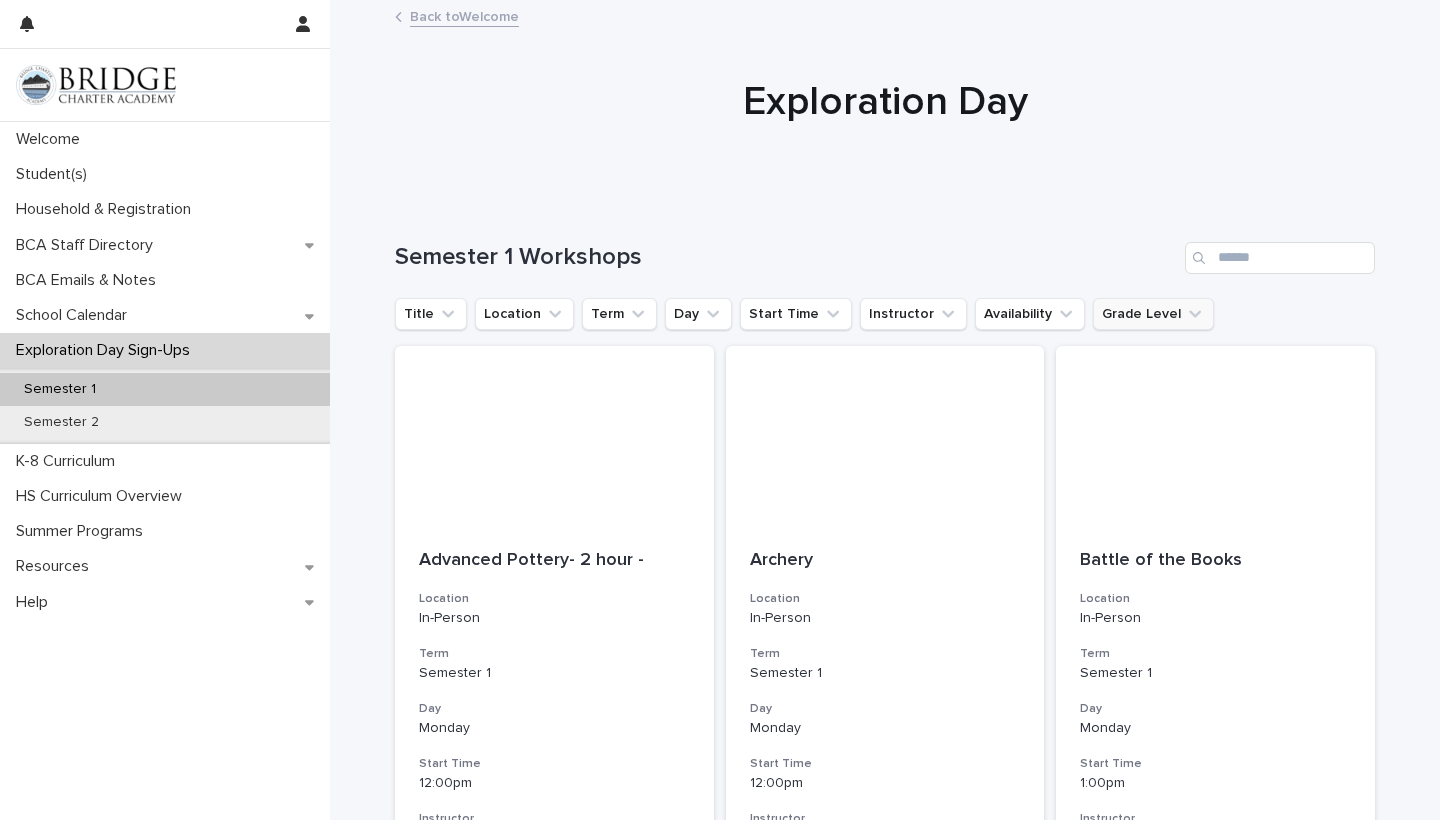 click 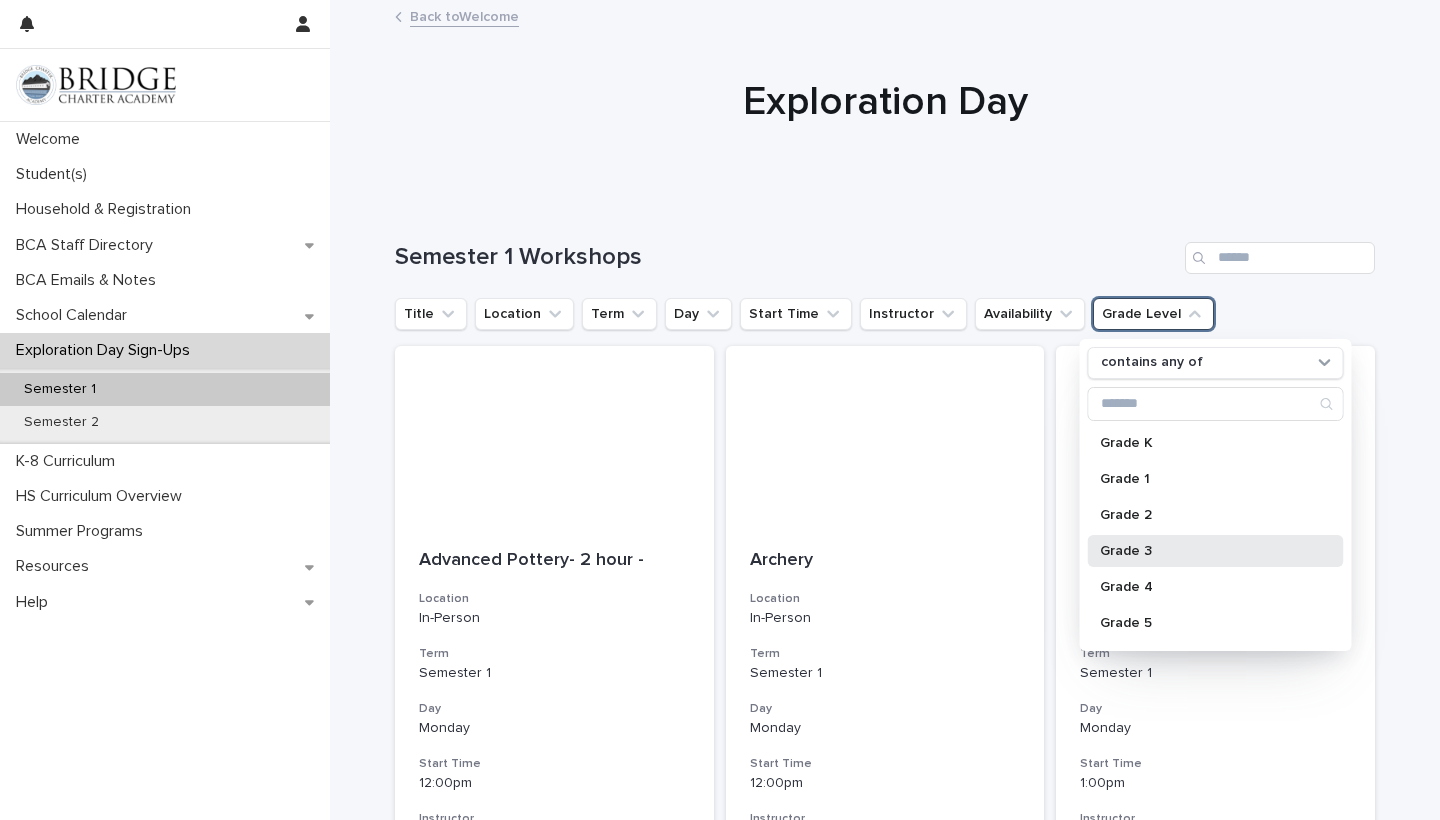 click on "Grade 3" at bounding box center (1216, 551) 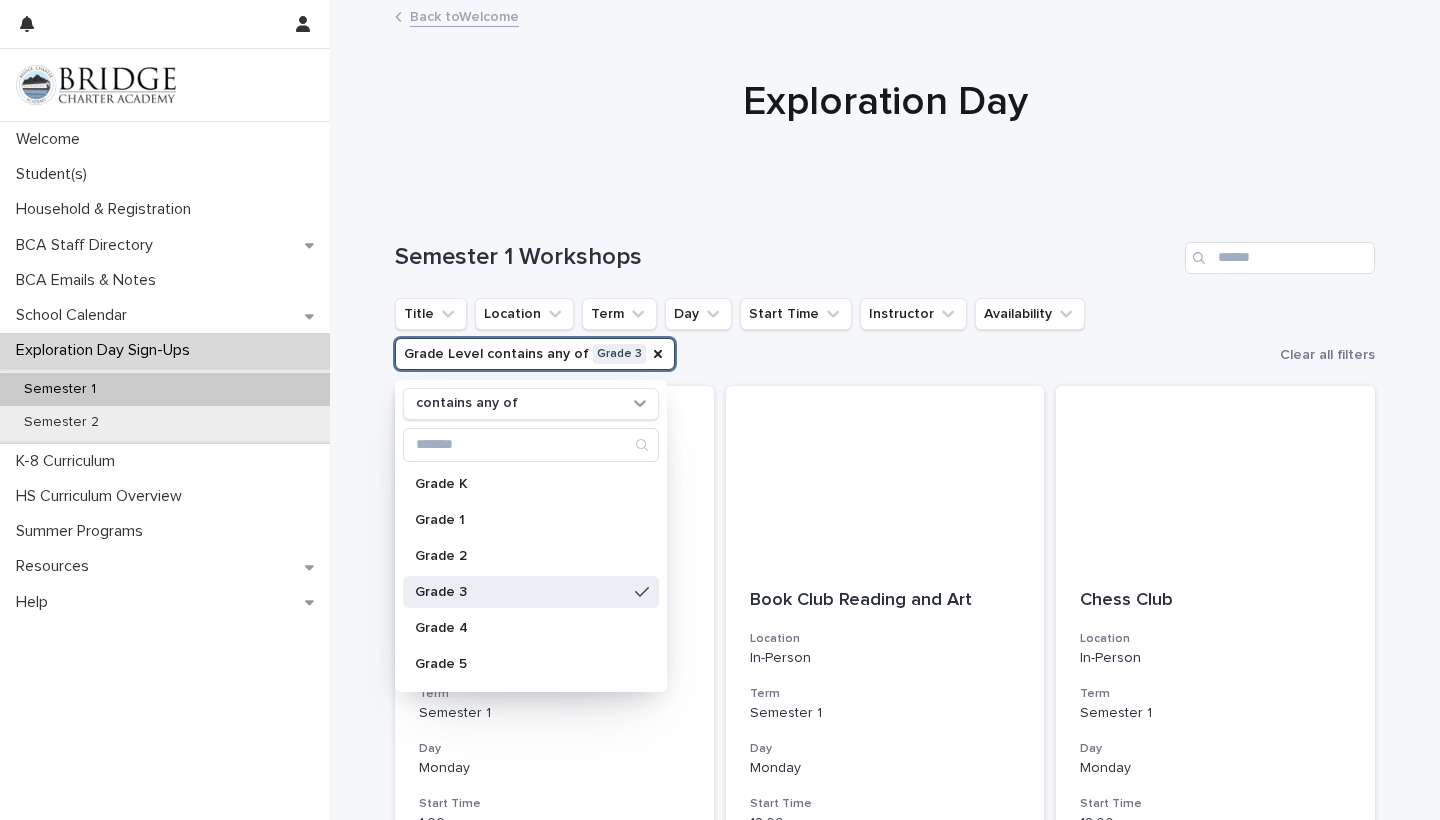 click at bounding box center [885, 101] 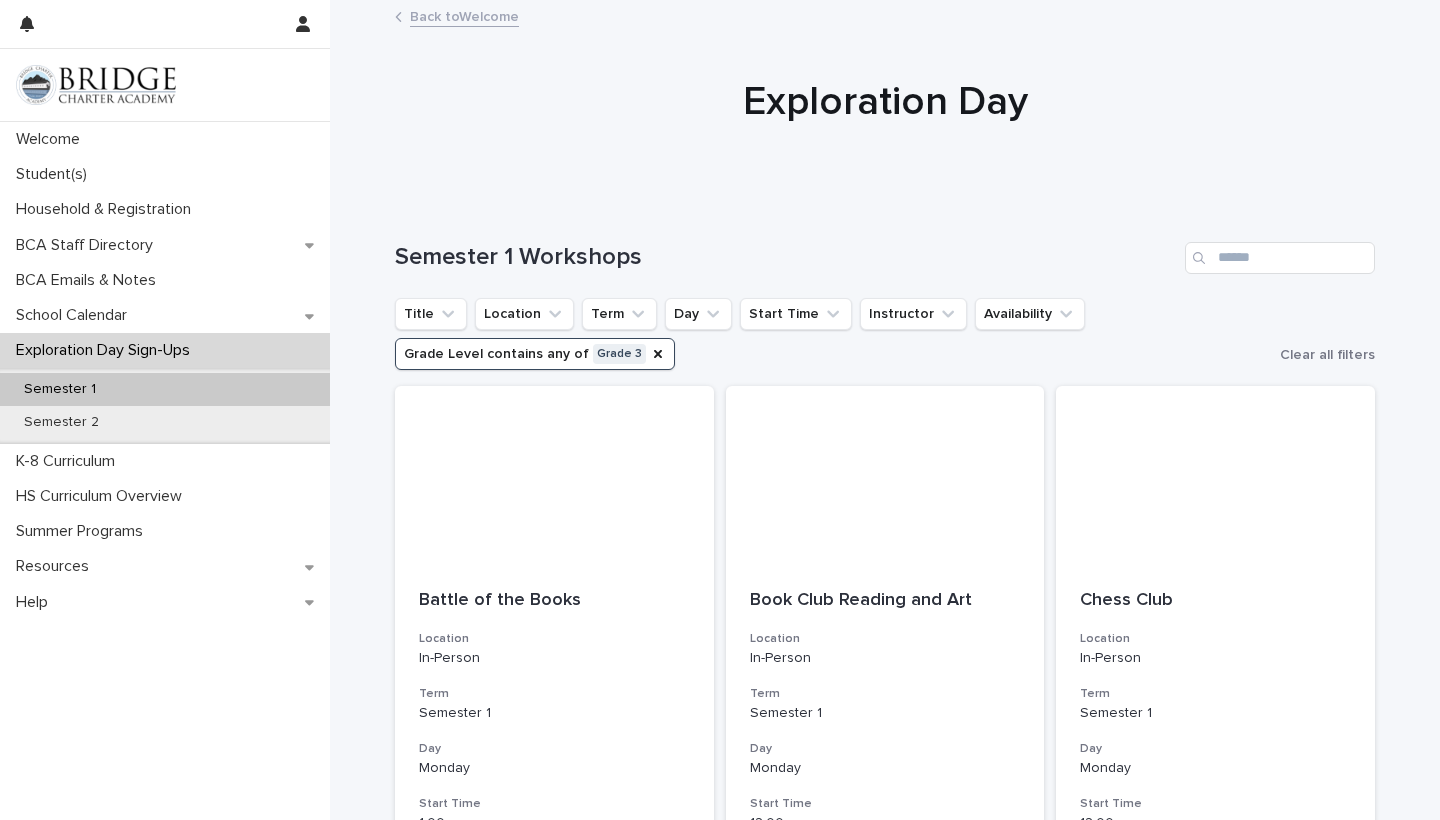 type 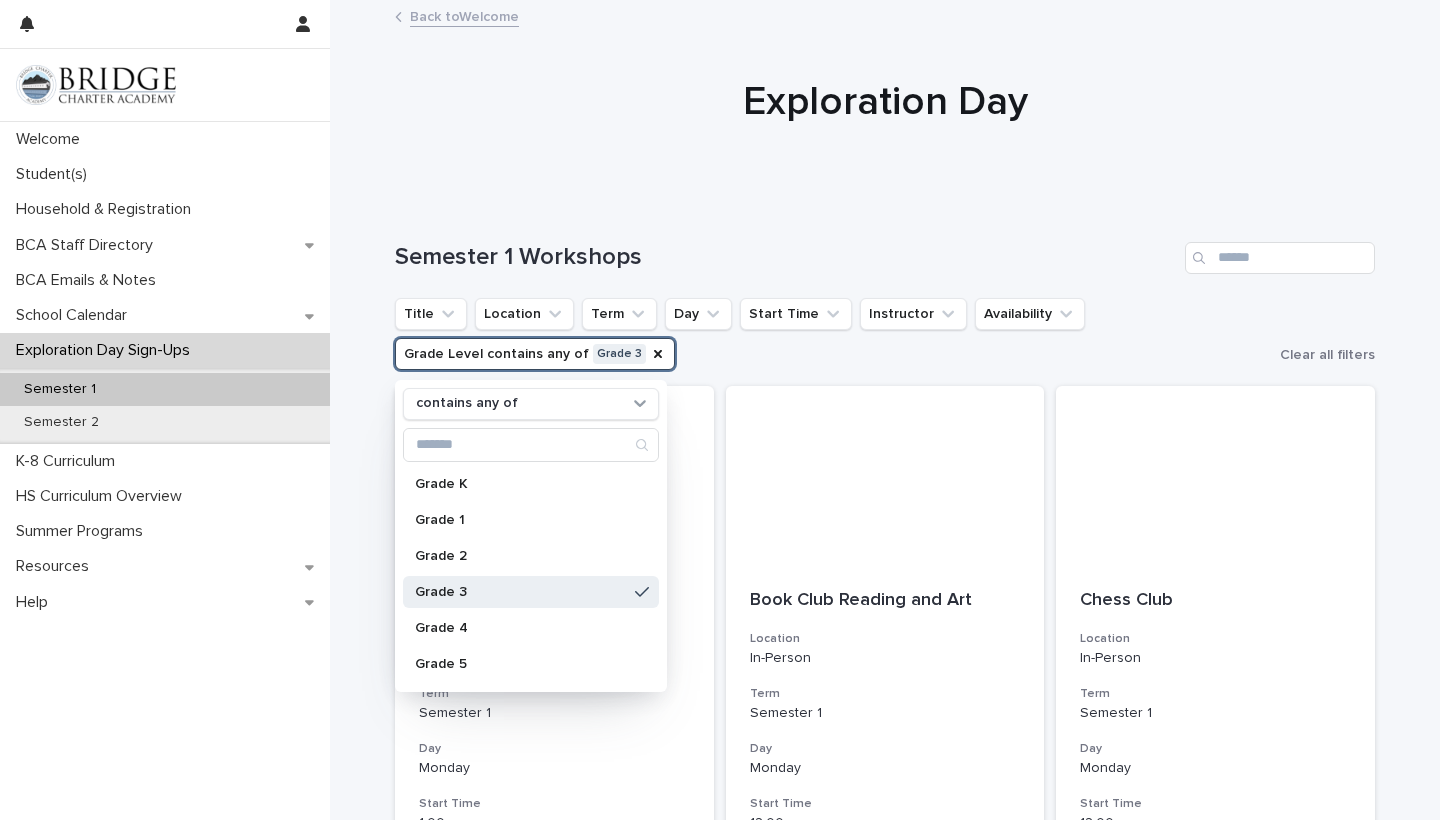 click at bounding box center [885, 101] 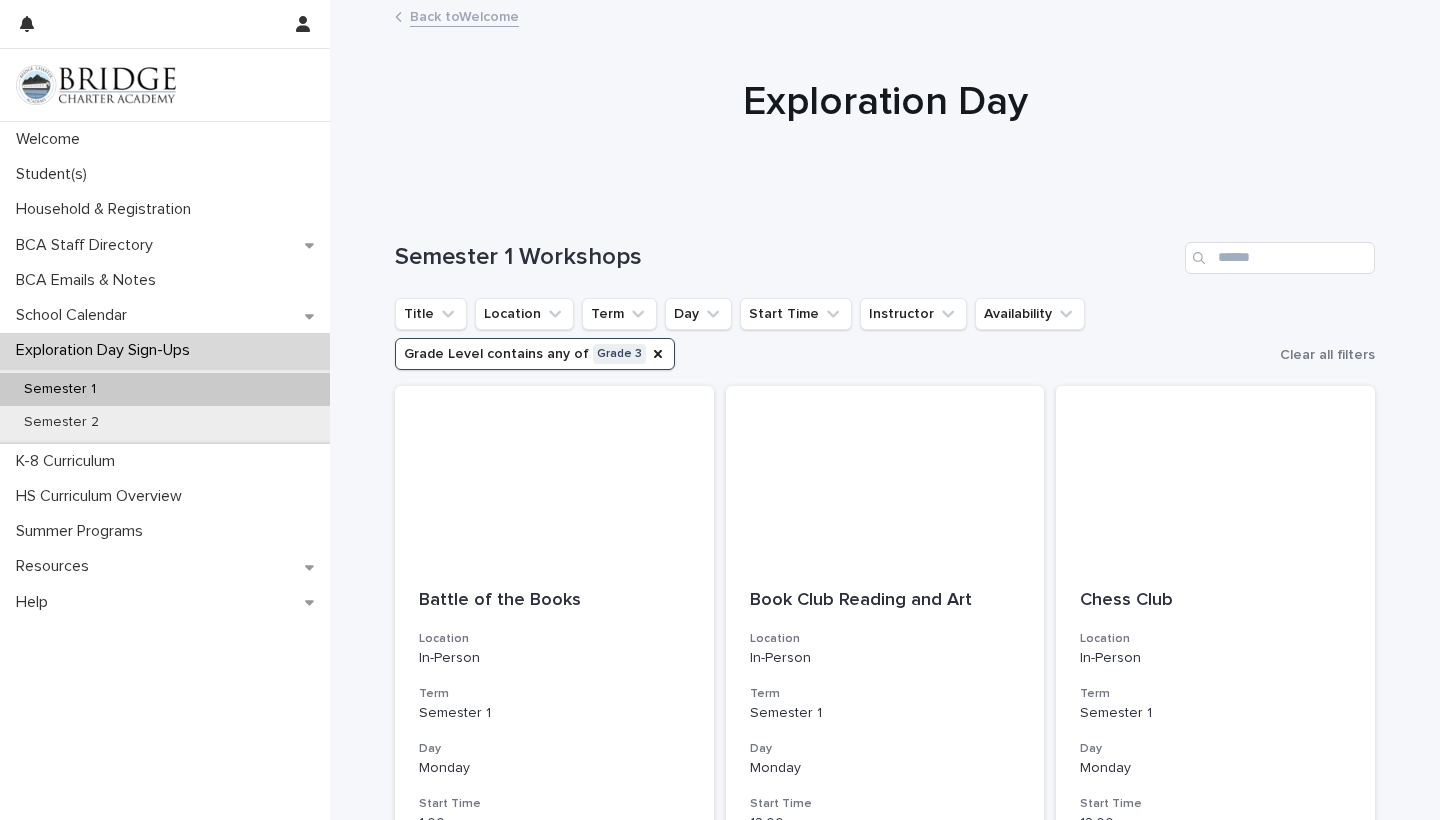 click on "Loading... Saving… Loading... Saving… Semester 1 Workshops Title Location Term Day Start Time Instructor Availability Grade Level contains any of Grade 3 Clear all filters Battle of the Books Location In-Person Term Semester 1 Day Monday Start Time 1:00pm Instructor [FIRST] [LAST]   [FIRST] [LAST]   [FIRST] [LAST]   + 0 Grade Level Grade 10 Grade 11 Grade 12 Grade 3 Grade 4 Grade 5 Grade 6 Grade 7 Grade 8 Grade 9 + 0 Book Club Reading and Art Location In-Person Term Semester 1 Day Monday Start Time 12:00pm Instructor [FIRST] [LAST]   [FIRST] [LAST]   + 0 Grade Level Grade 1 Grade 2 Grade 3 Grade 4 Grade K + 0 Chess Club Location In-Person Term Semester 1 Day Monday Start Time 12:00pm Instructor [FIRST] [LAST]   [FIRST] [LAST]   + 0 Grade Level Grade 1 Grade 2 Grade 3 Grade 4 Grade 5 Grade K + 0 Choir Location In-Person Term Semester 1 Day Monday Start Time 2:00pm Instructor [FIRST] [LAST]   + 0 Grade Level Grade 1 Grade 2 Grade 3 Grade 4 Grade 5 Grade 6 Grade 7 Grade 8 Grade K + 0 Crochet Location Term" at bounding box center (885, 1589) 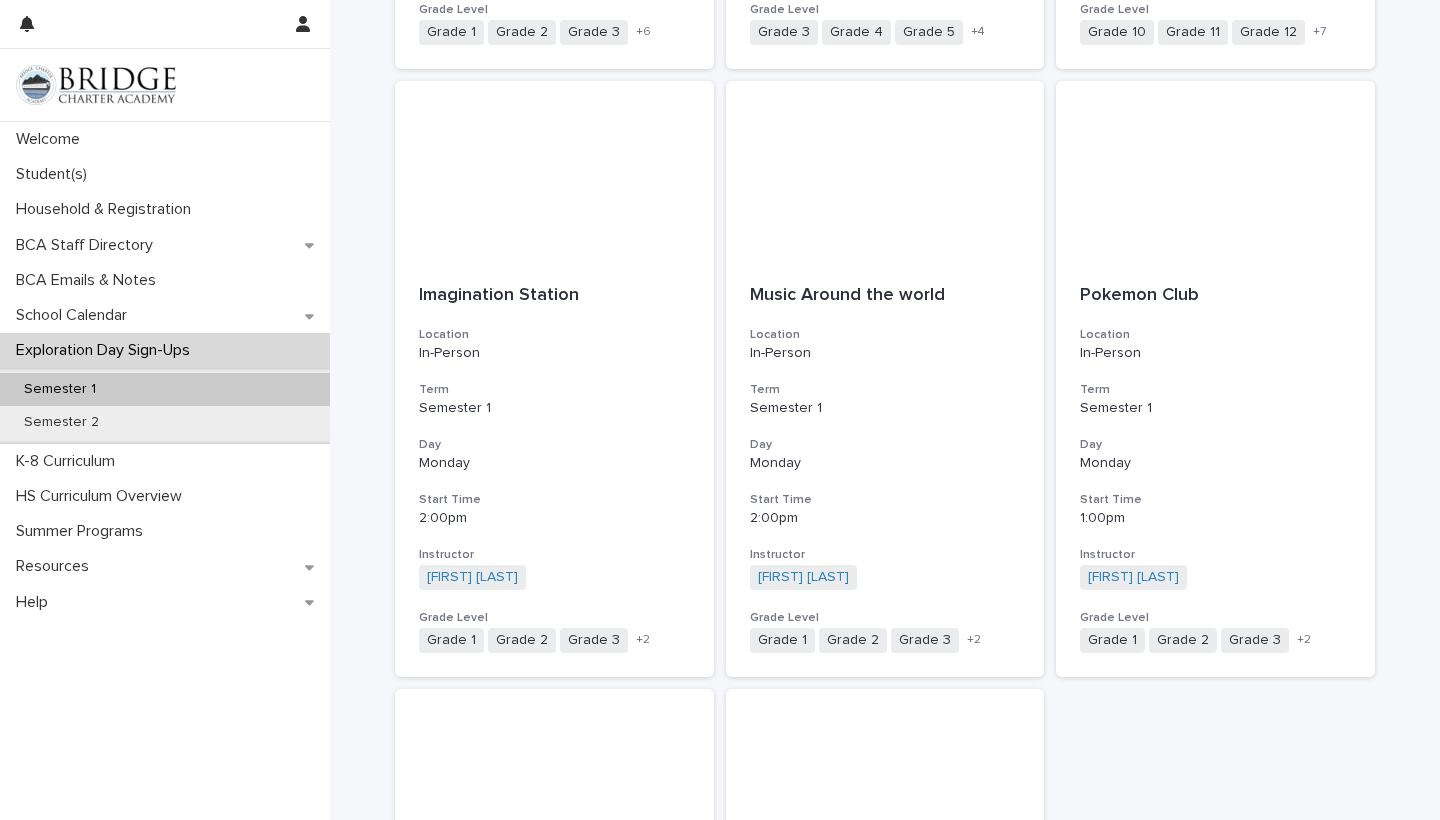 scroll, scrollTop: 1560, scrollLeft: 0, axis: vertical 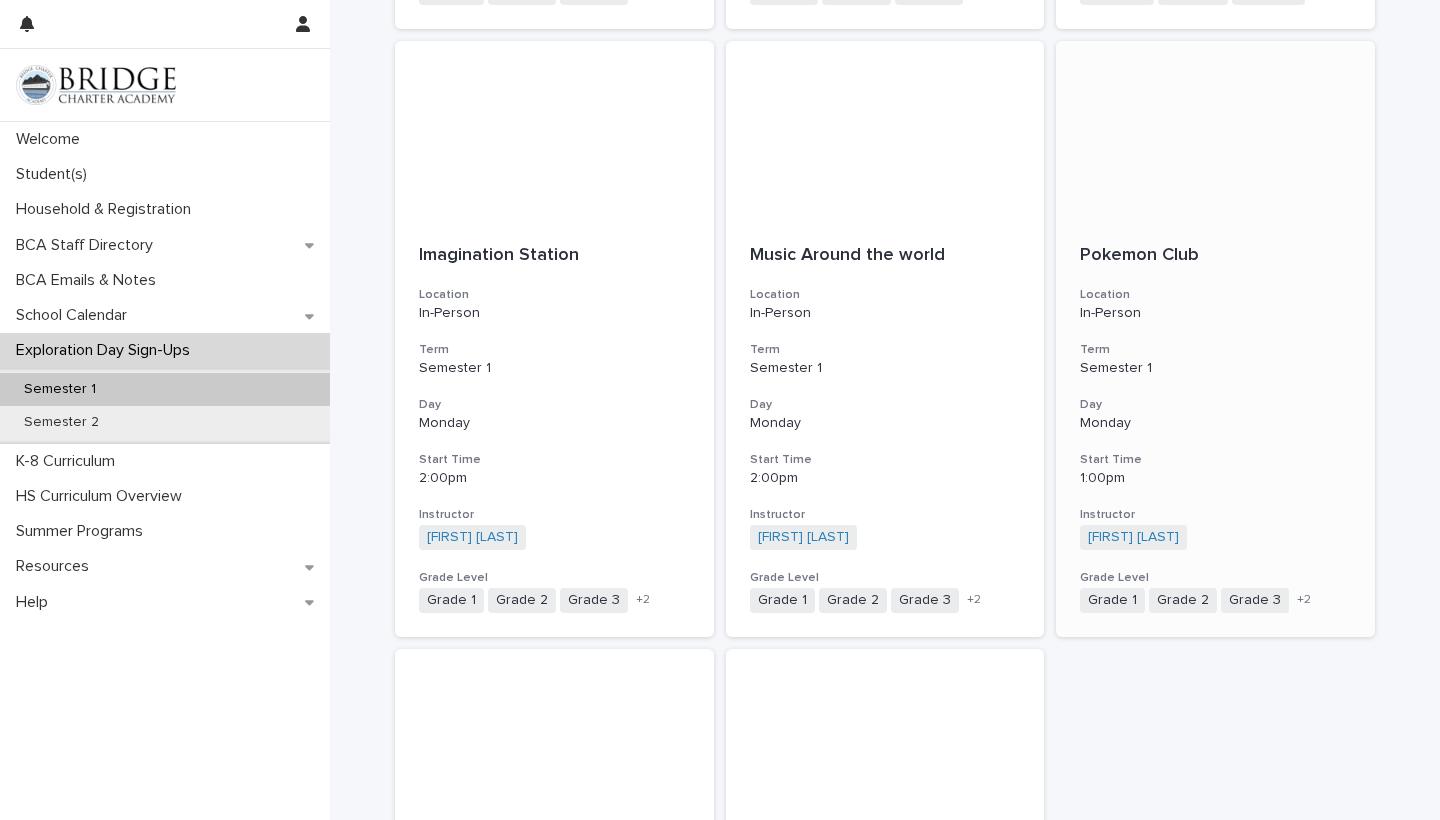 click on "Instructor [FIRST] [LAST]   + 0" at bounding box center (1215, 528) 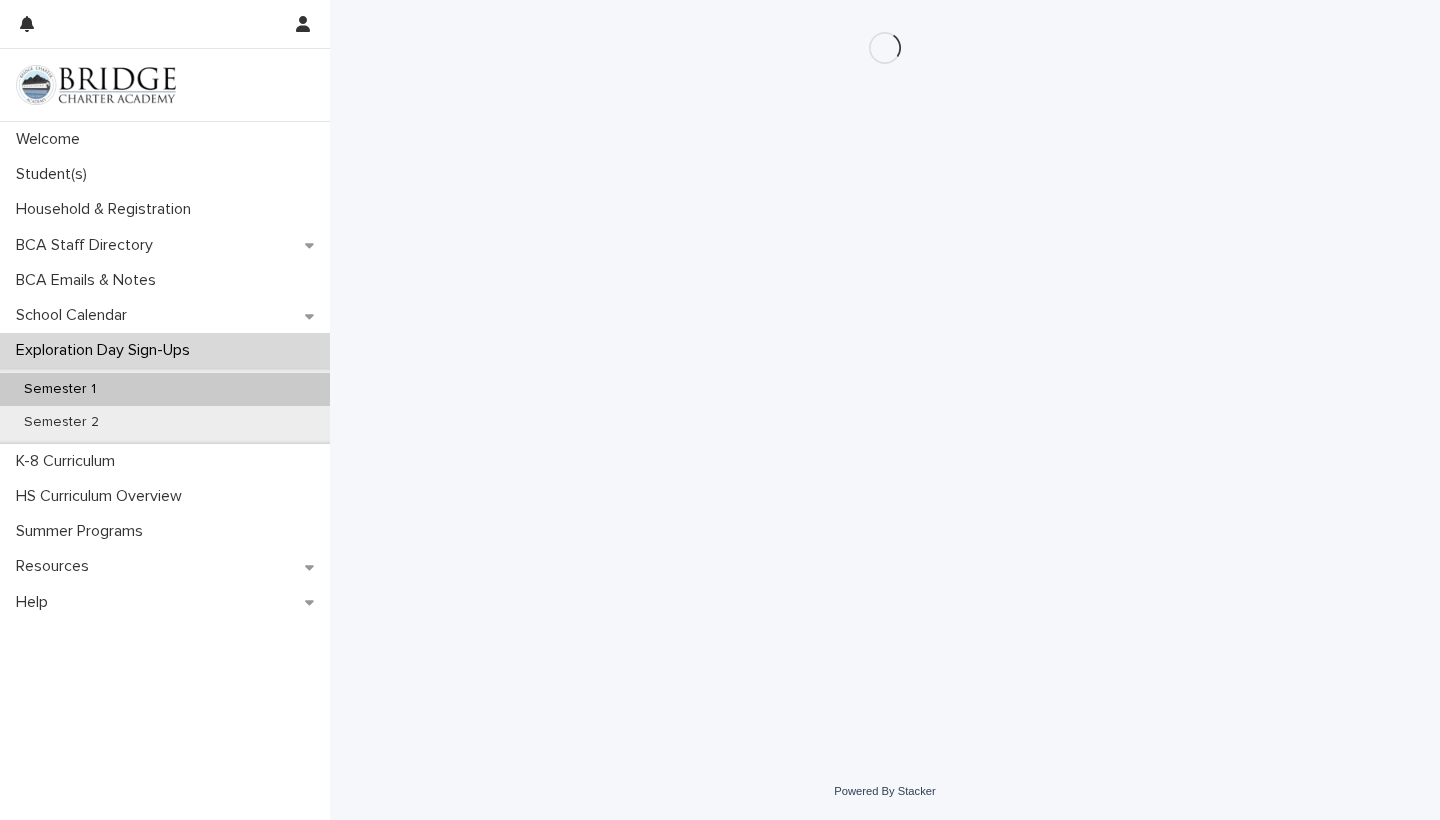 scroll, scrollTop: 0, scrollLeft: 0, axis: both 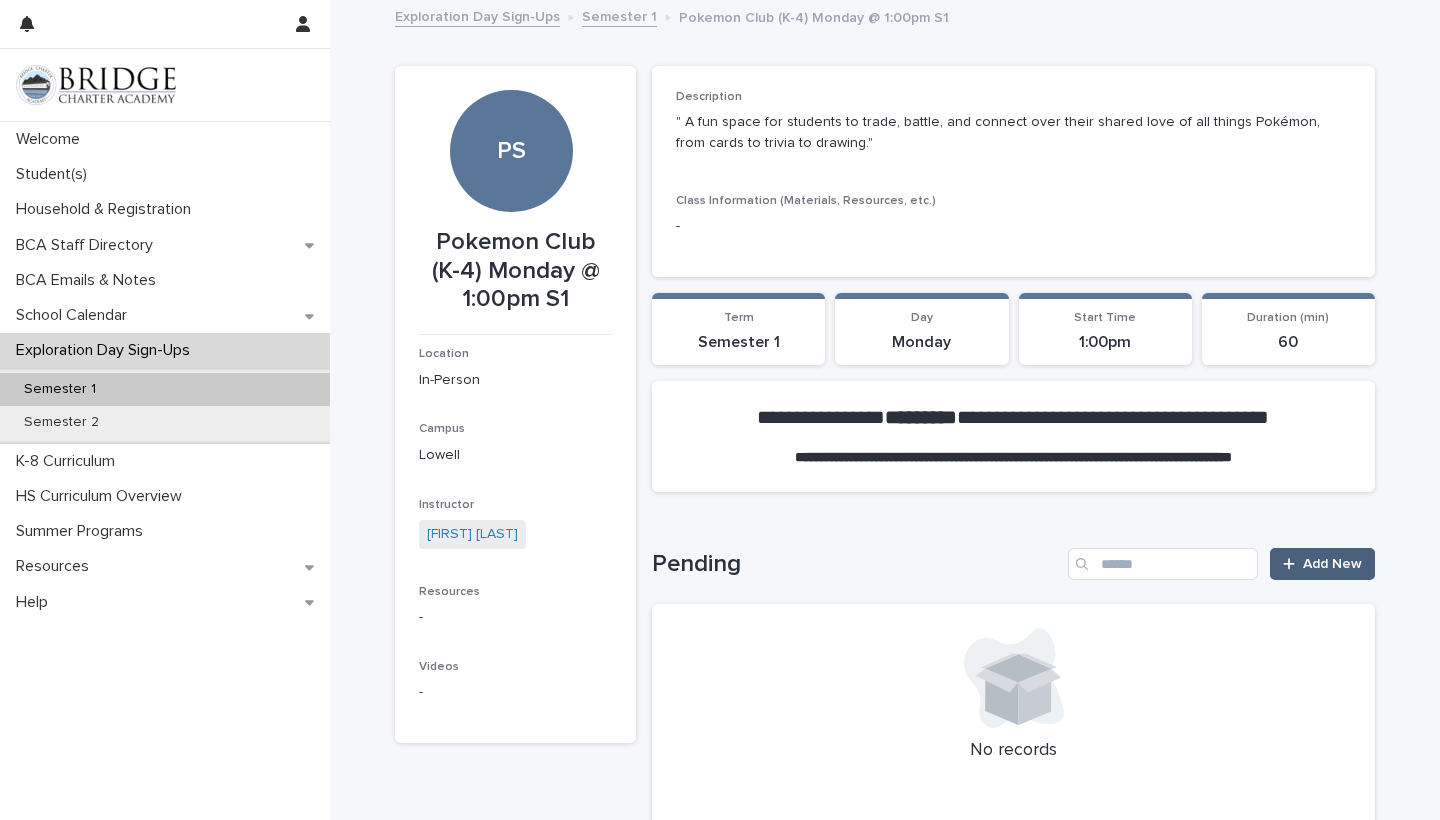 click 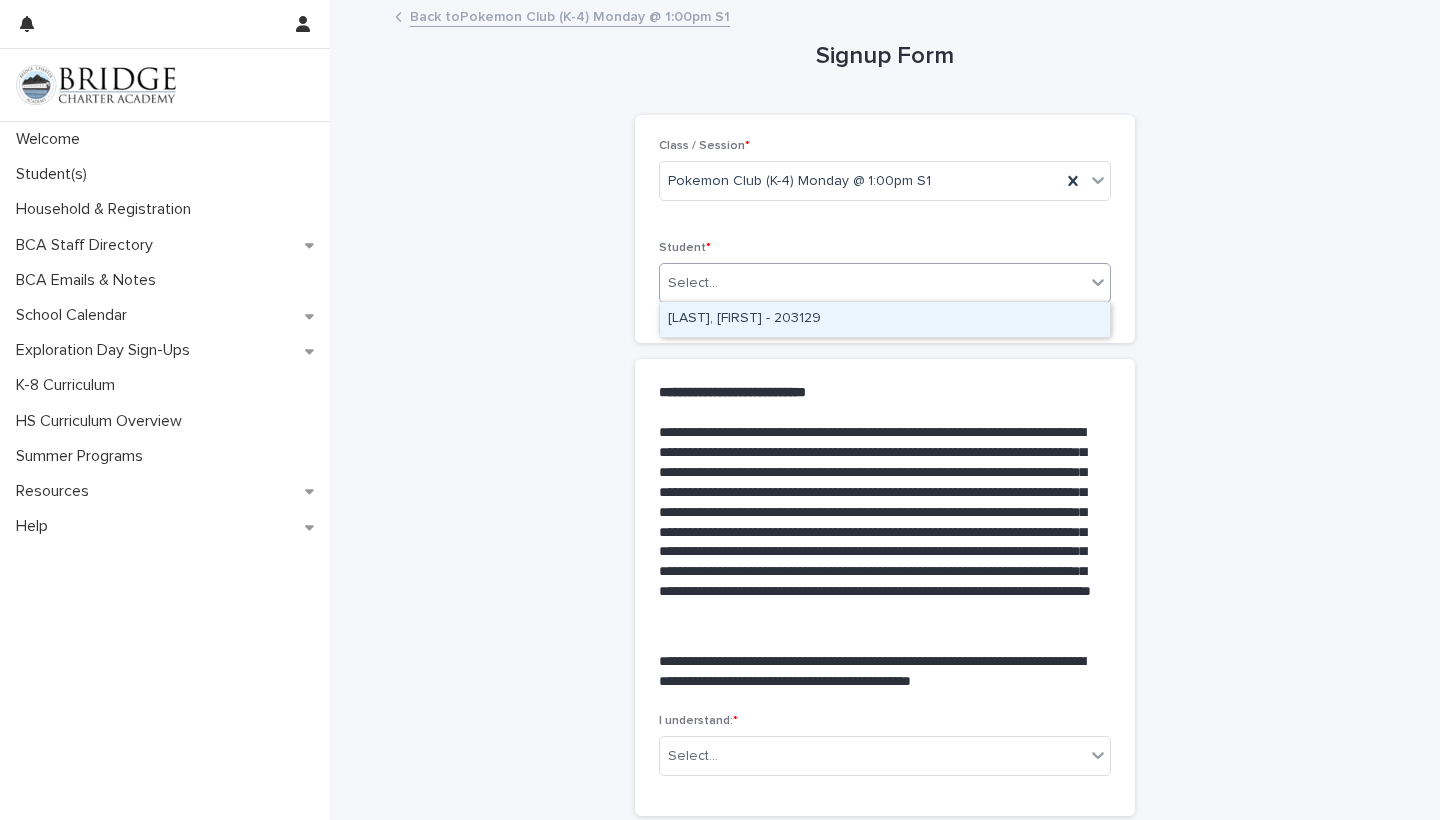click 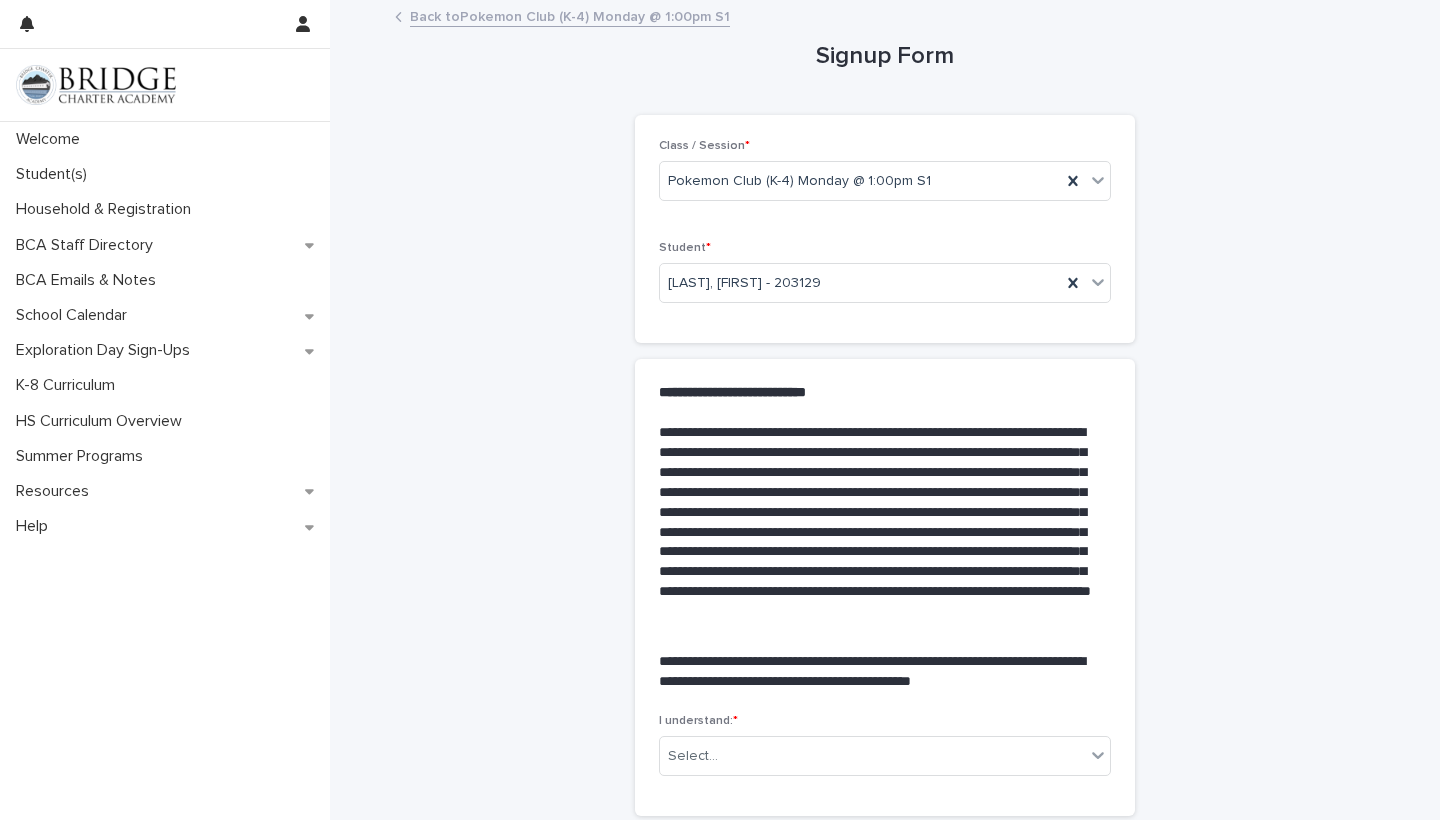 click on "**********" at bounding box center (885, 497) 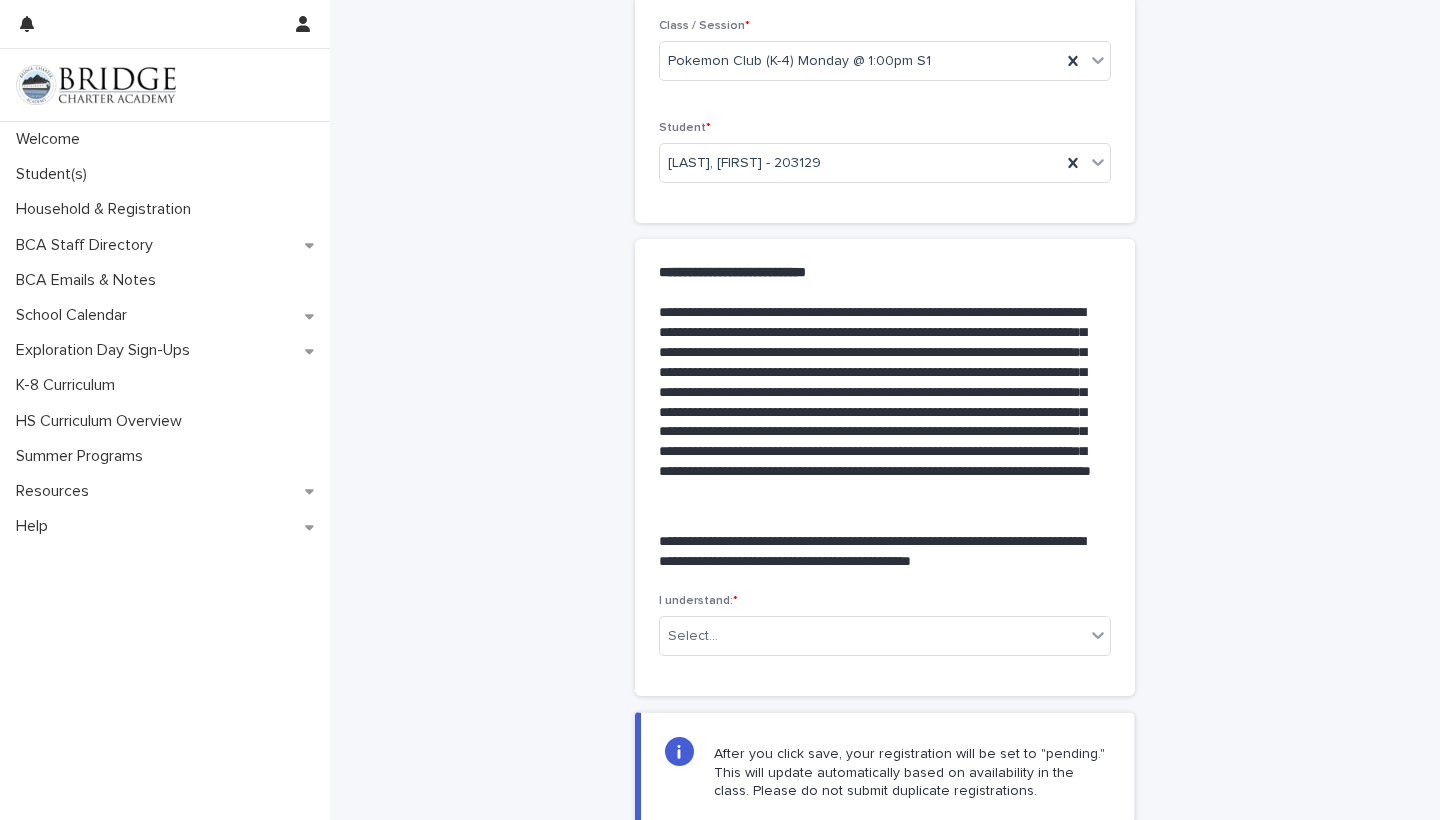 scroll, scrollTop: 160, scrollLeft: 0, axis: vertical 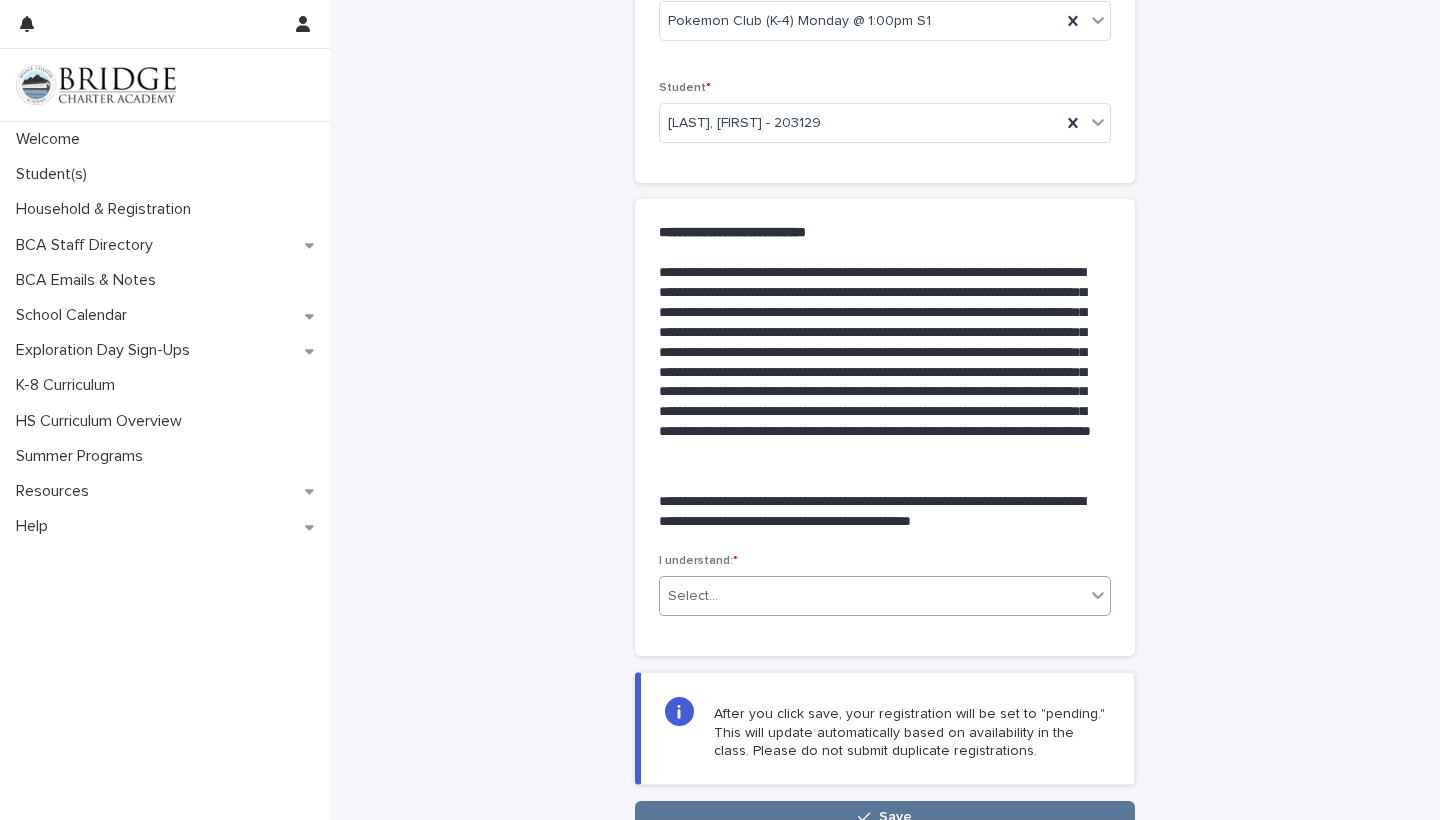 click on "Select..." at bounding box center (872, 596) 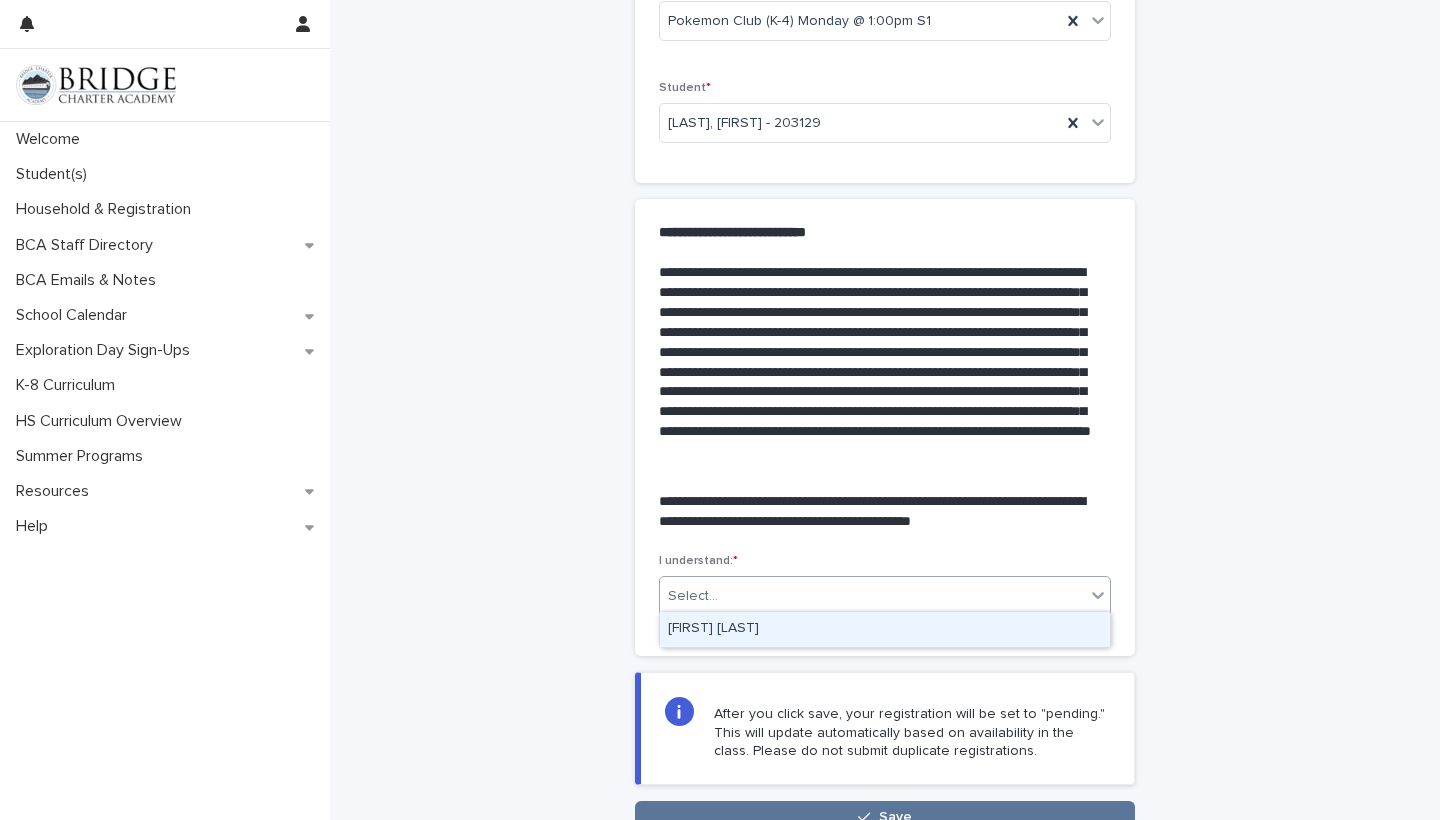 click on "[FIRST] [LAST]" at bounding box center (885, 629) 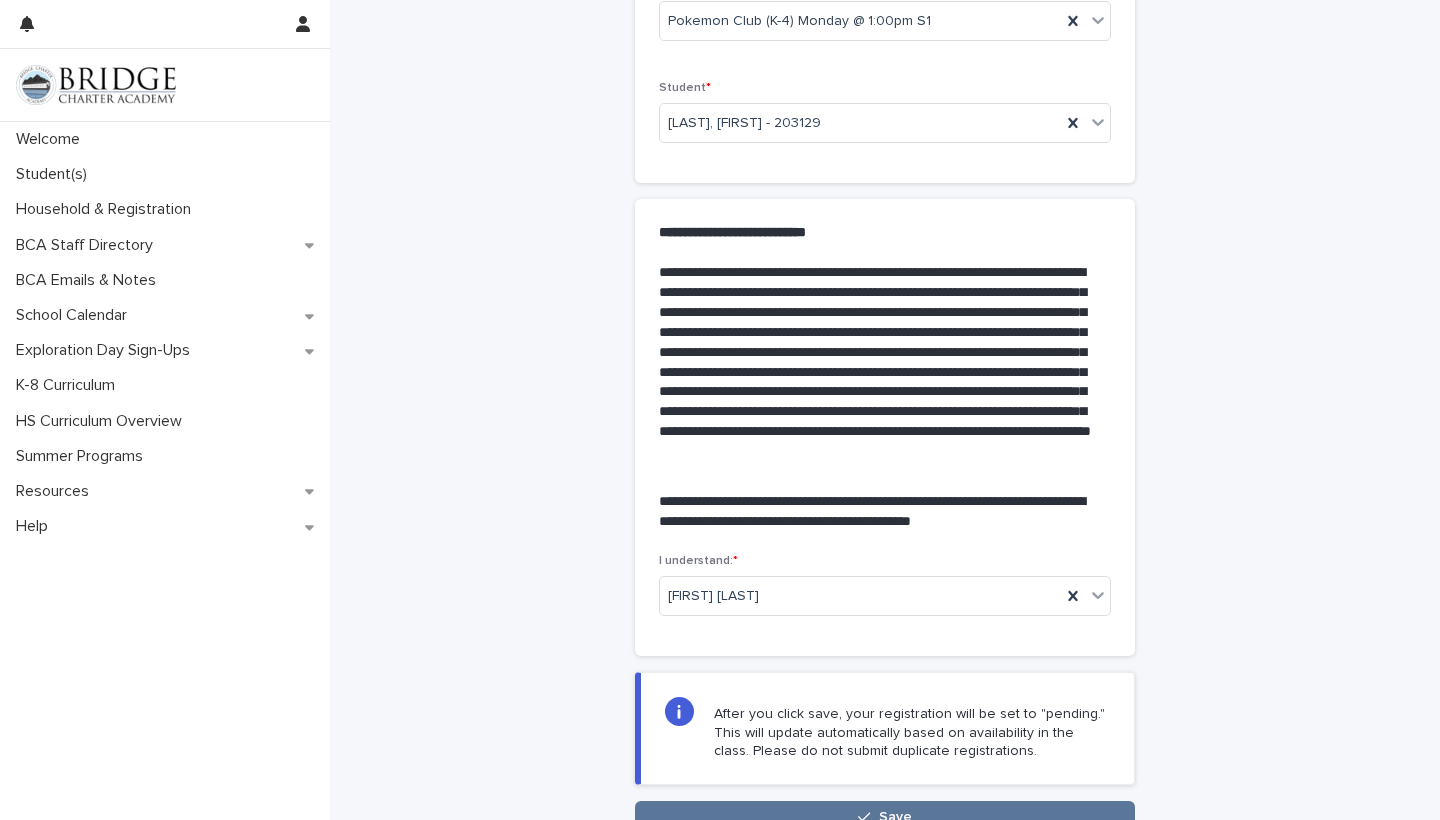 click on "**********" at bounding box center (885, 337) 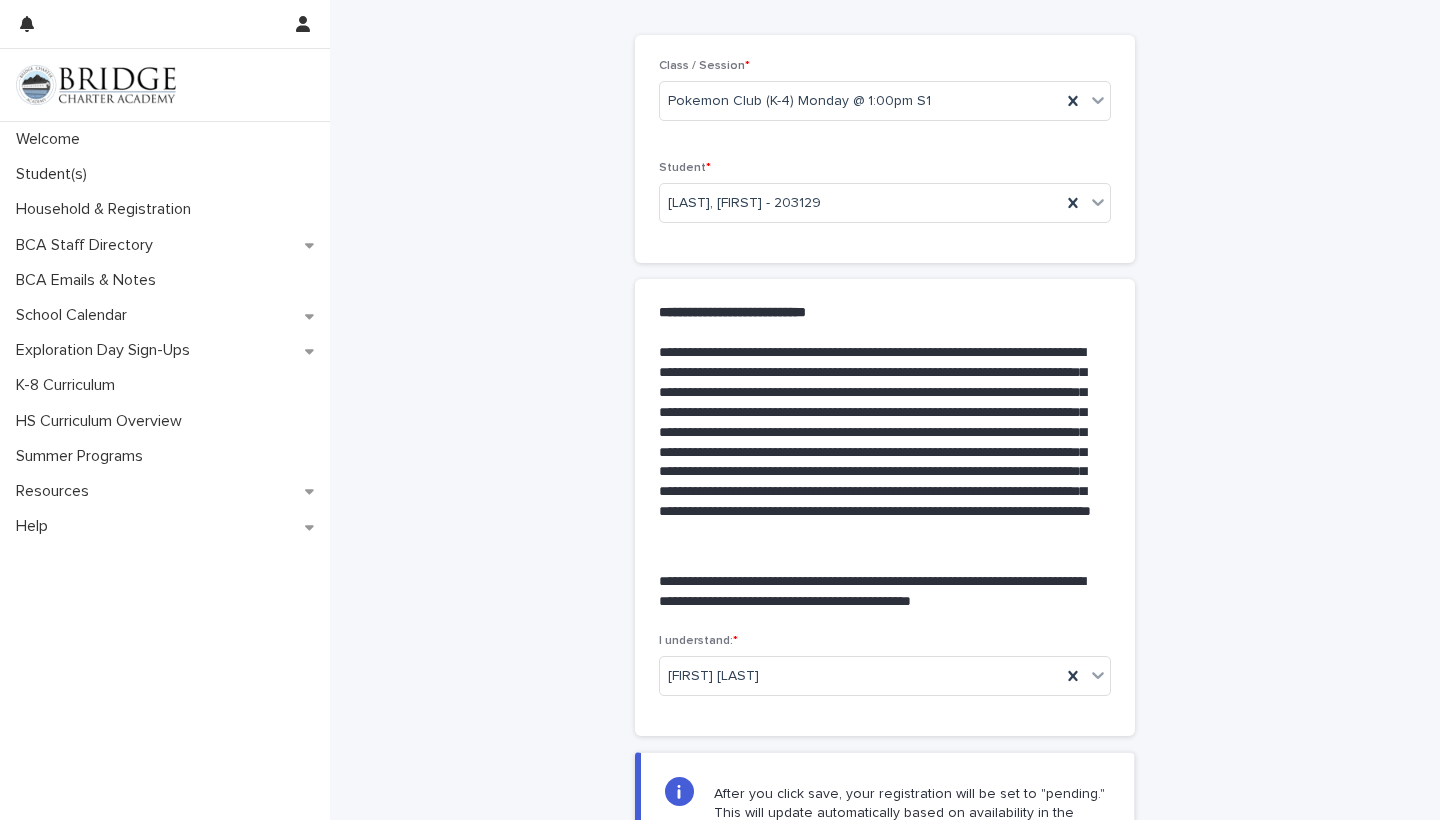 scroll, scrollTop: 0, scrollLeft: 0, axis: both 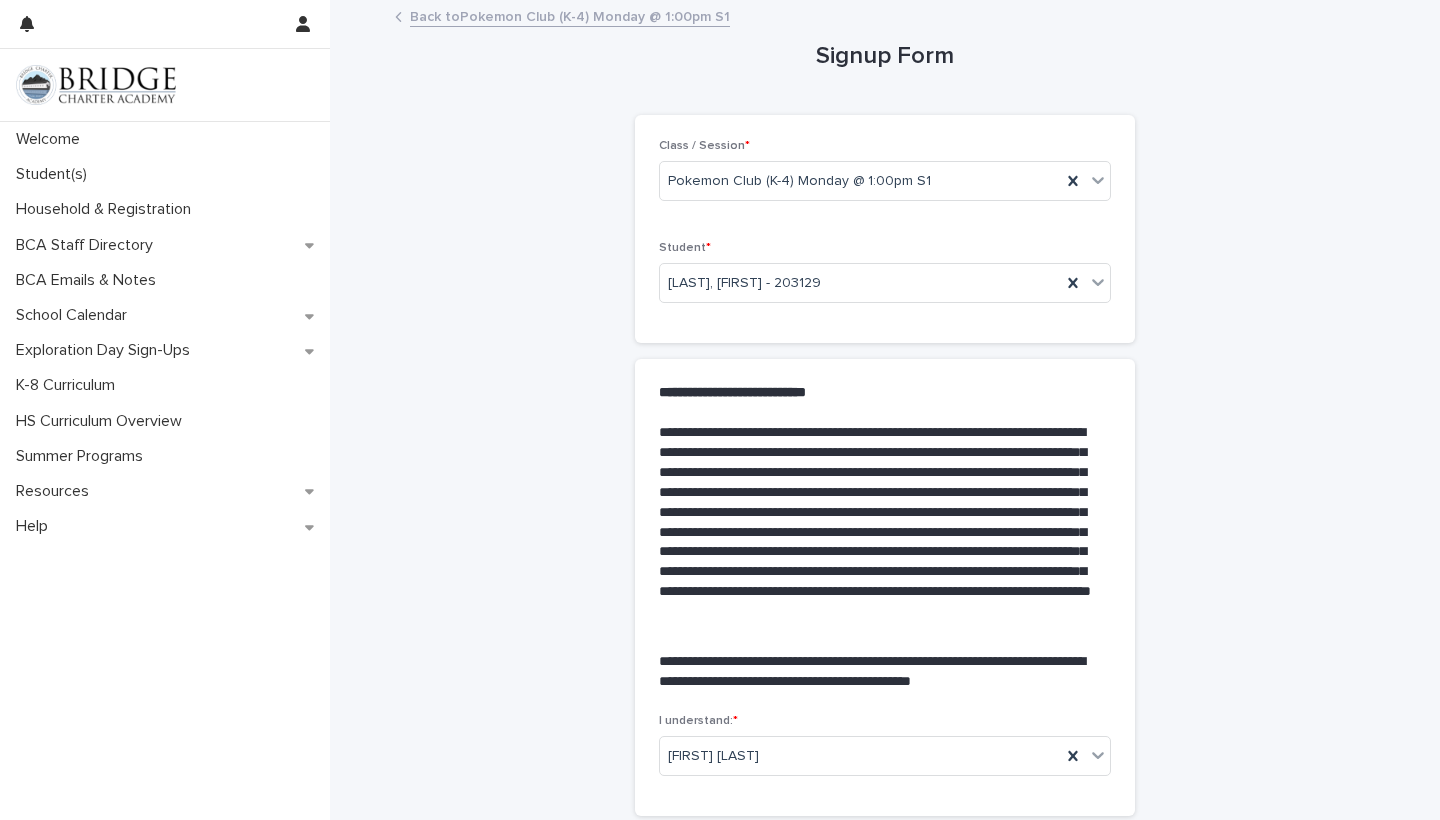 click on "**********" at bounding box center (885, 497) 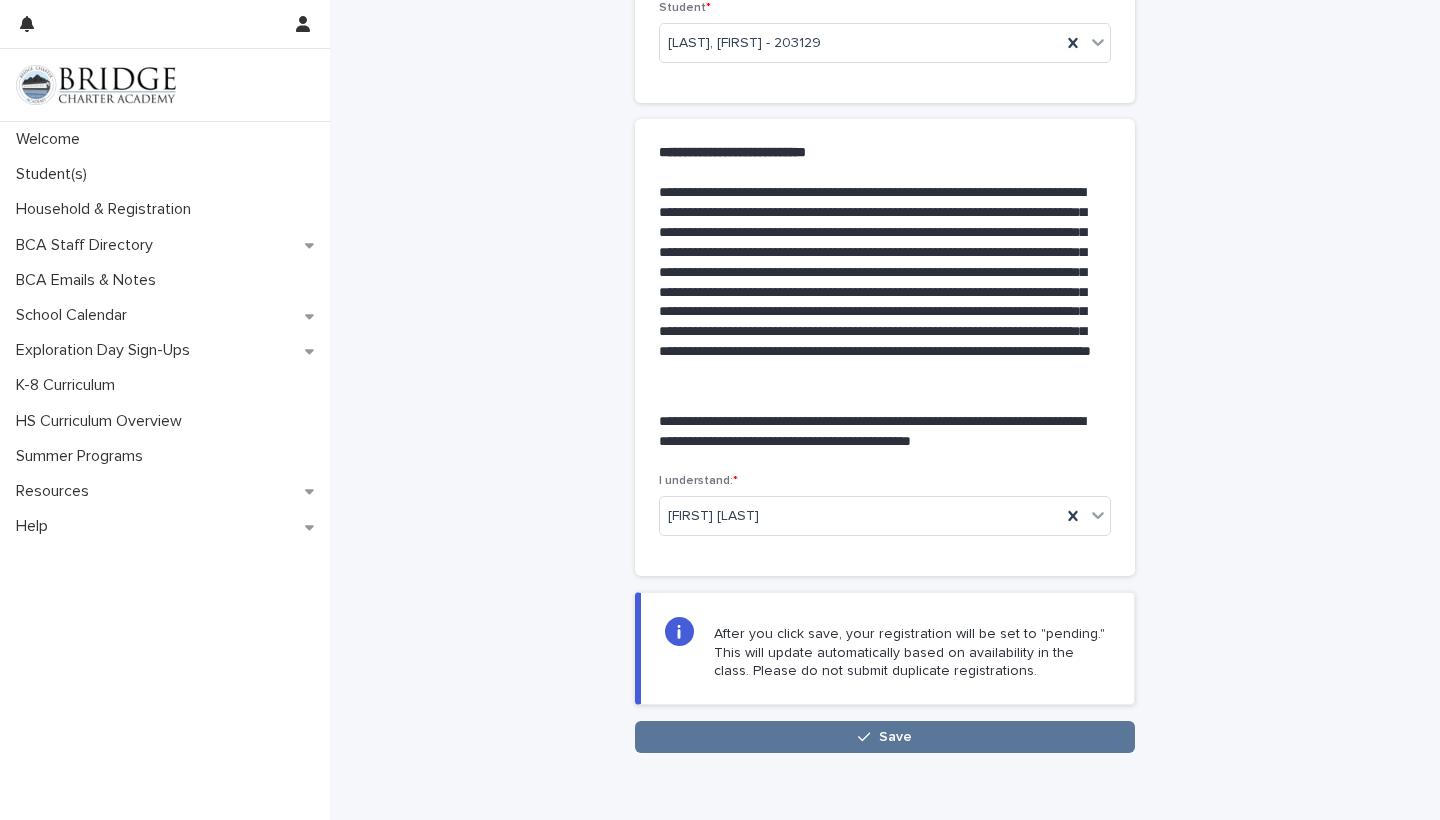 scroll, scrollTop: 280, scrollLeft: 0, axis: vertical 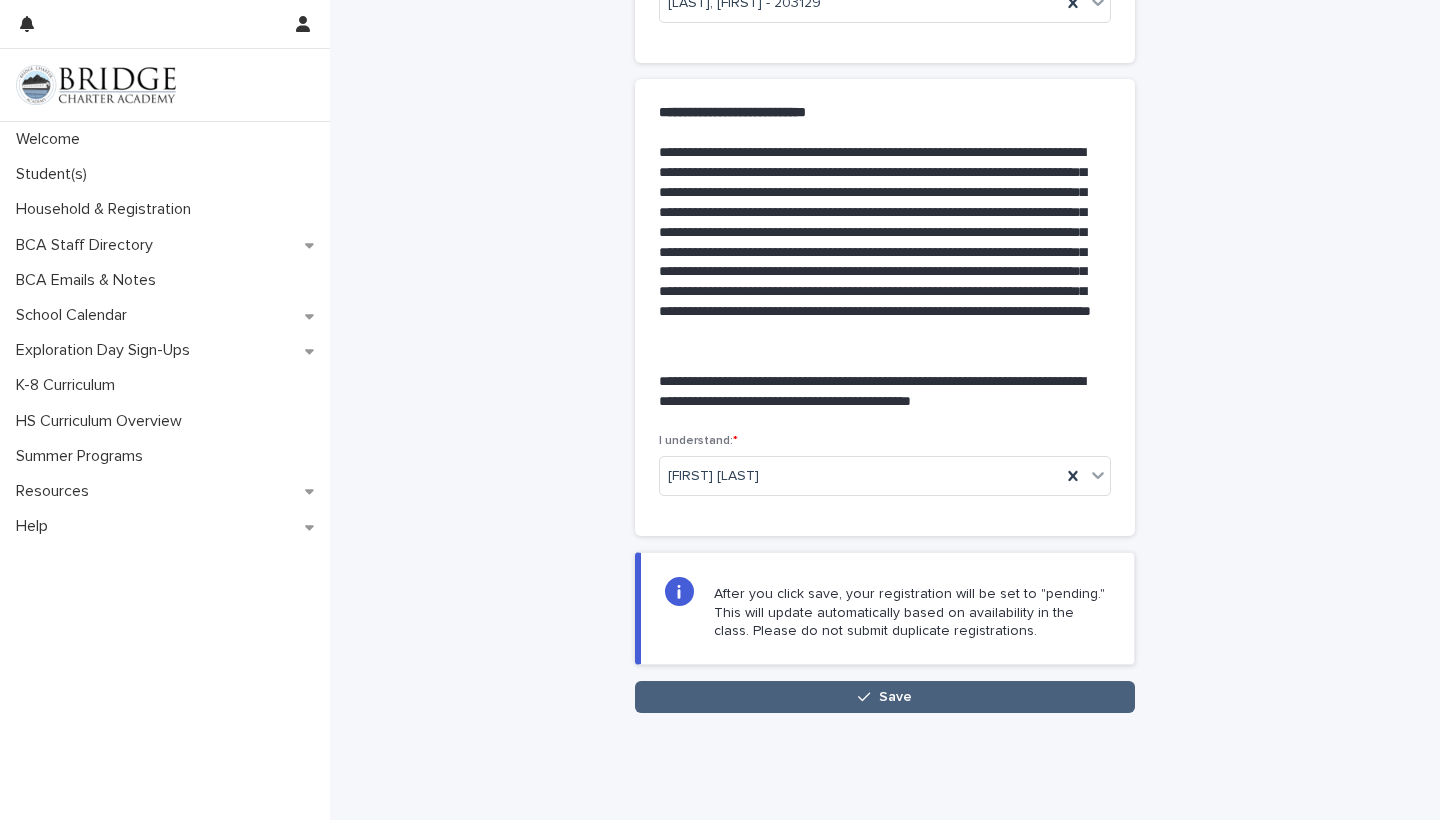 click on "Save" at bounding box center (885, 697) 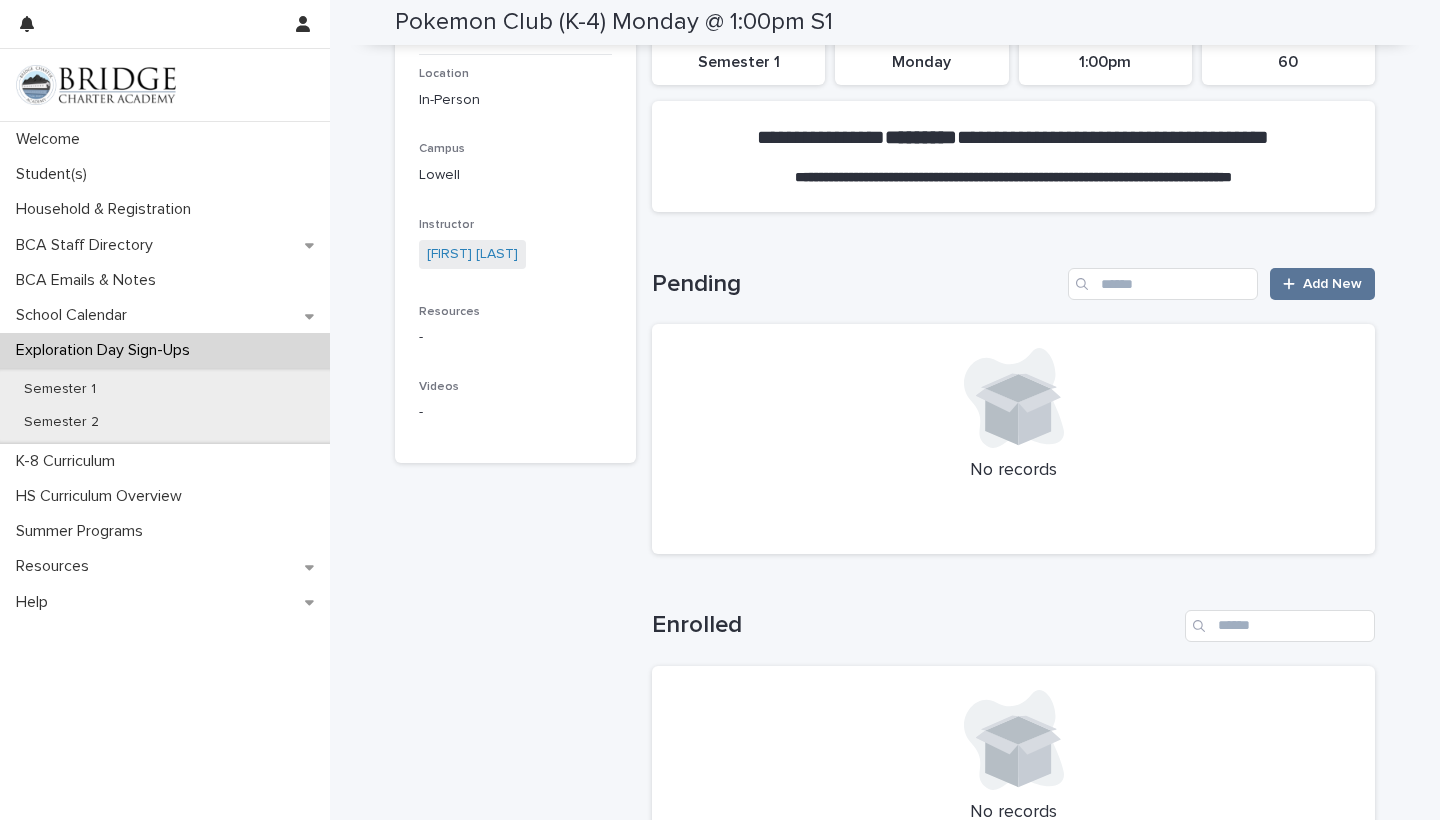 scroll, scrollTop: 213, scrollLeft: 0, axis: vertical 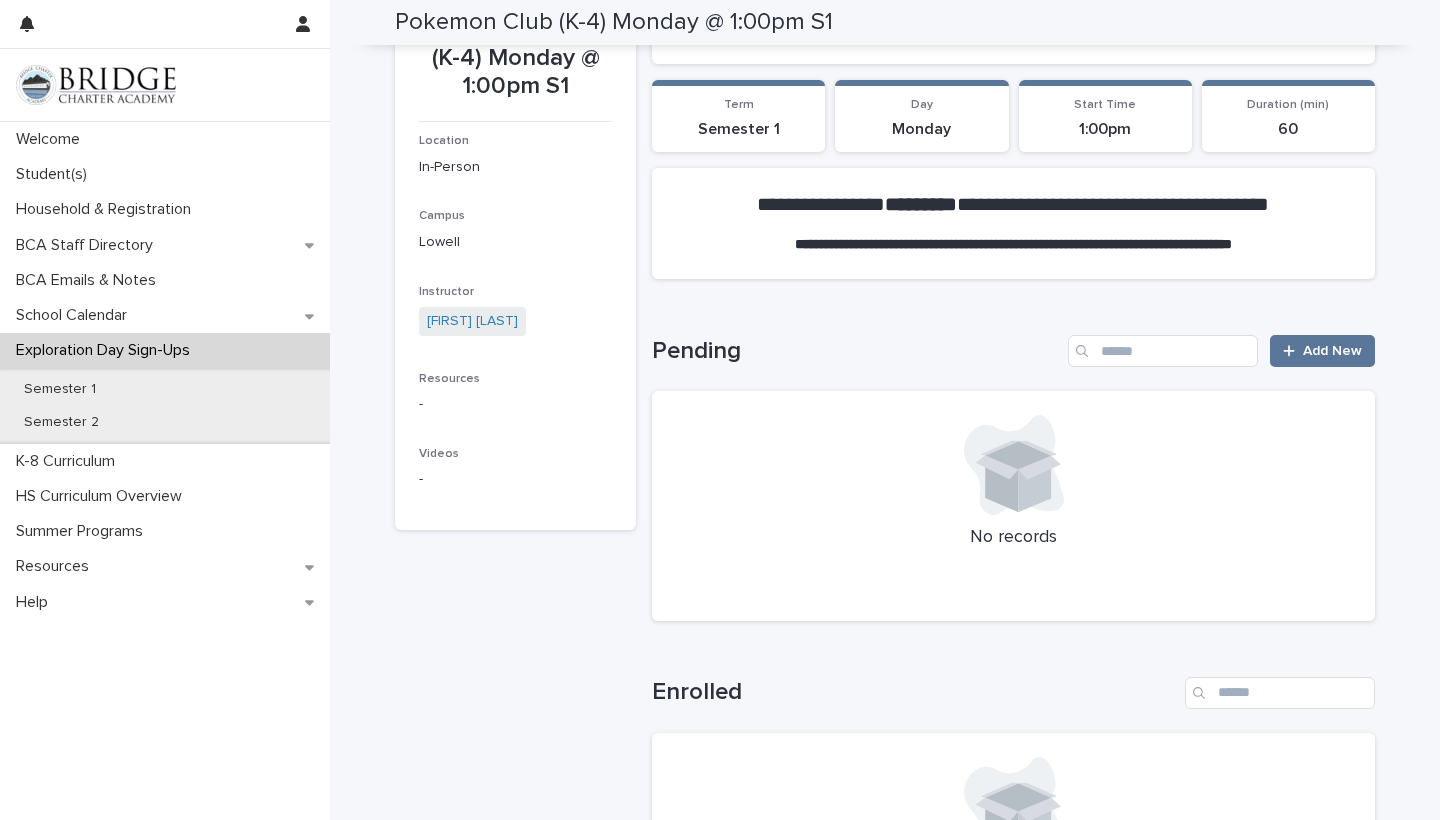 click on "**********" at bounding box center [885, 559] 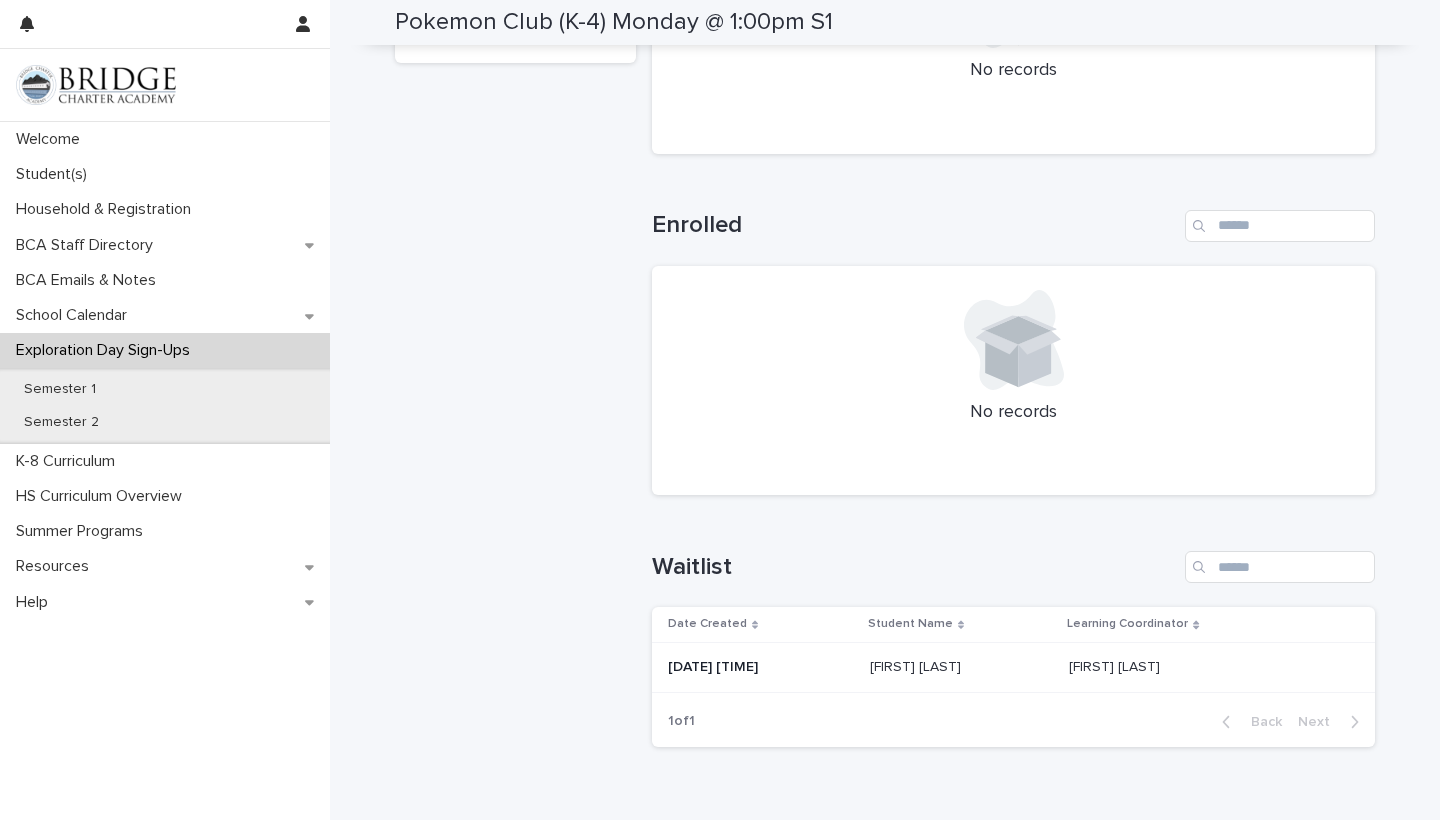 scroll, scrollTop: 720, scrollLeft: 0, axis: vertical 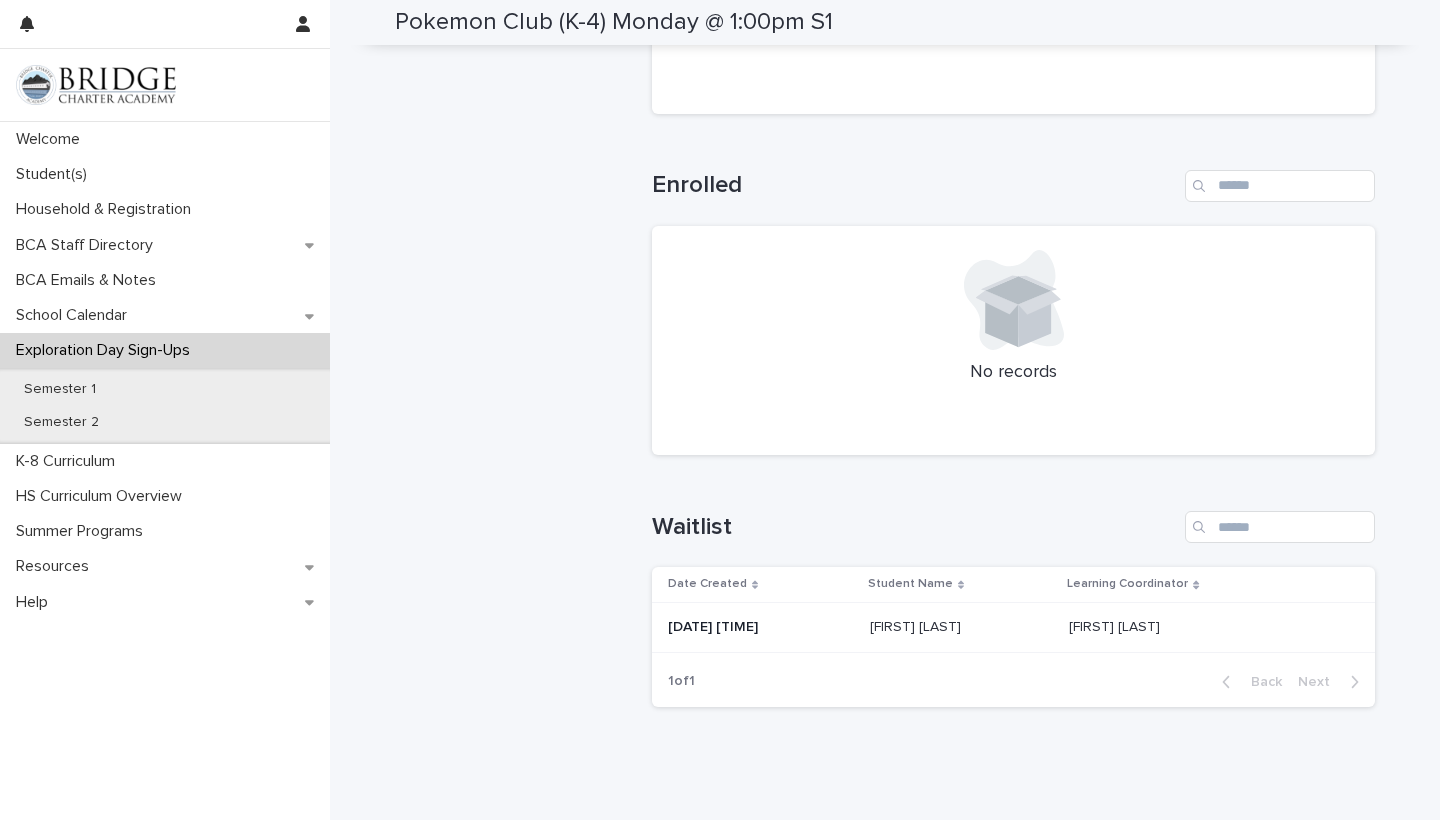 click on "PS Pokemon Club (K-4) Monday @ 1:00pm S1 Location In-Person Campus Lowell Instructor [FIRST] [LAST]   Resources - Videos -" at bounding box center (515, 34) 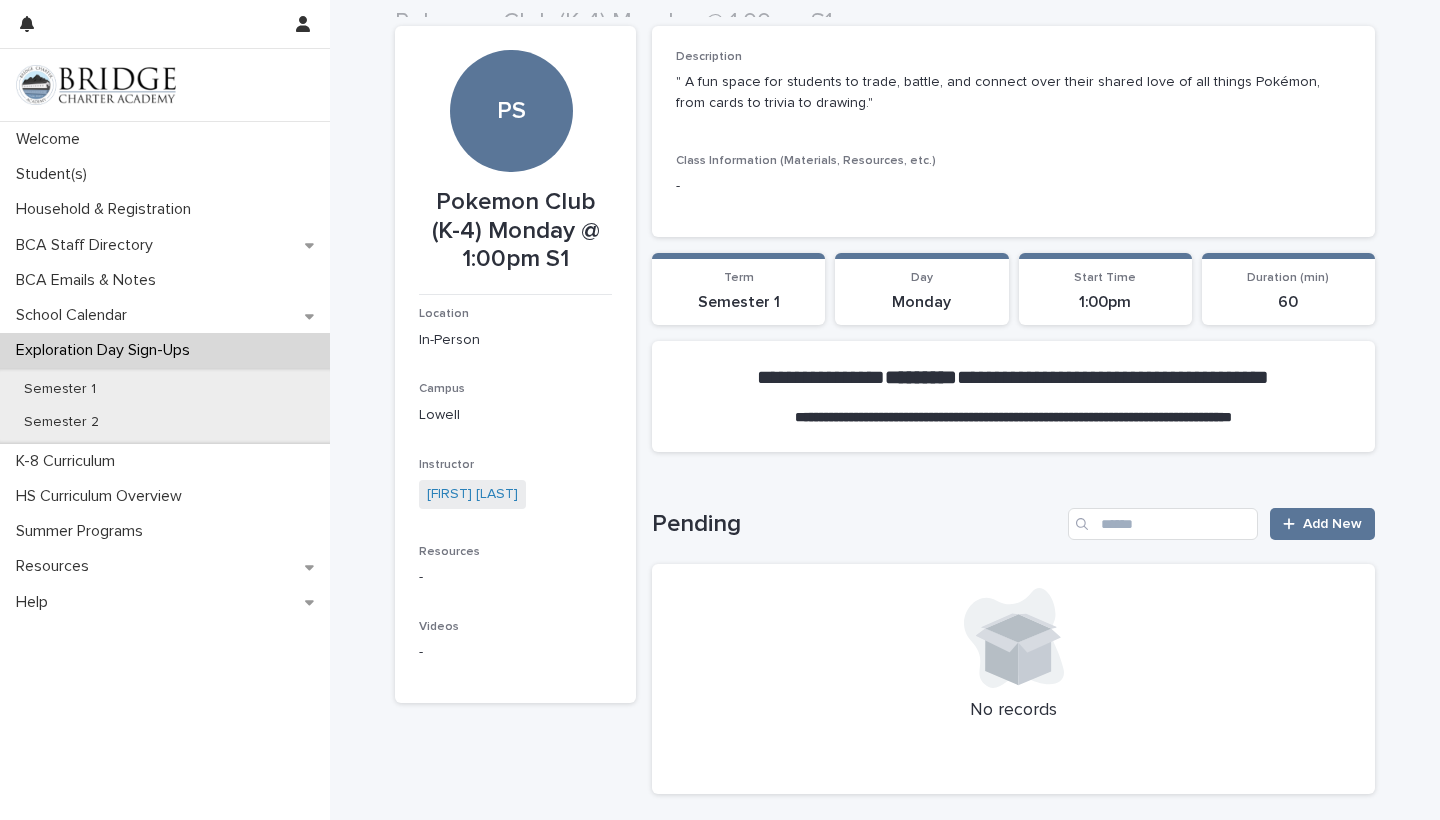 scroll, scrollTop: 0, scrollLeft: 0, axis: both 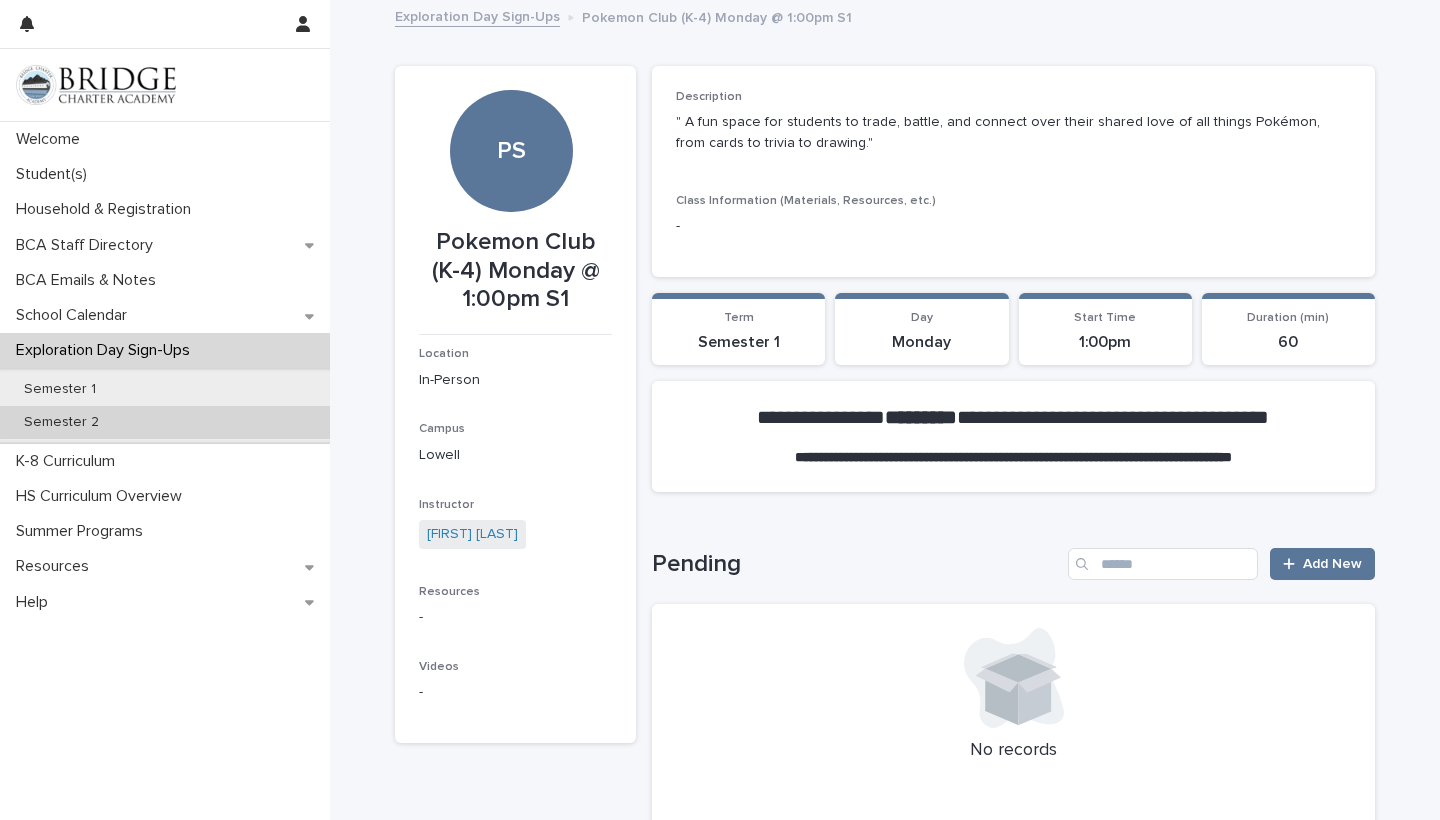 click on "Semester 2" at bounding box center [165, 422] 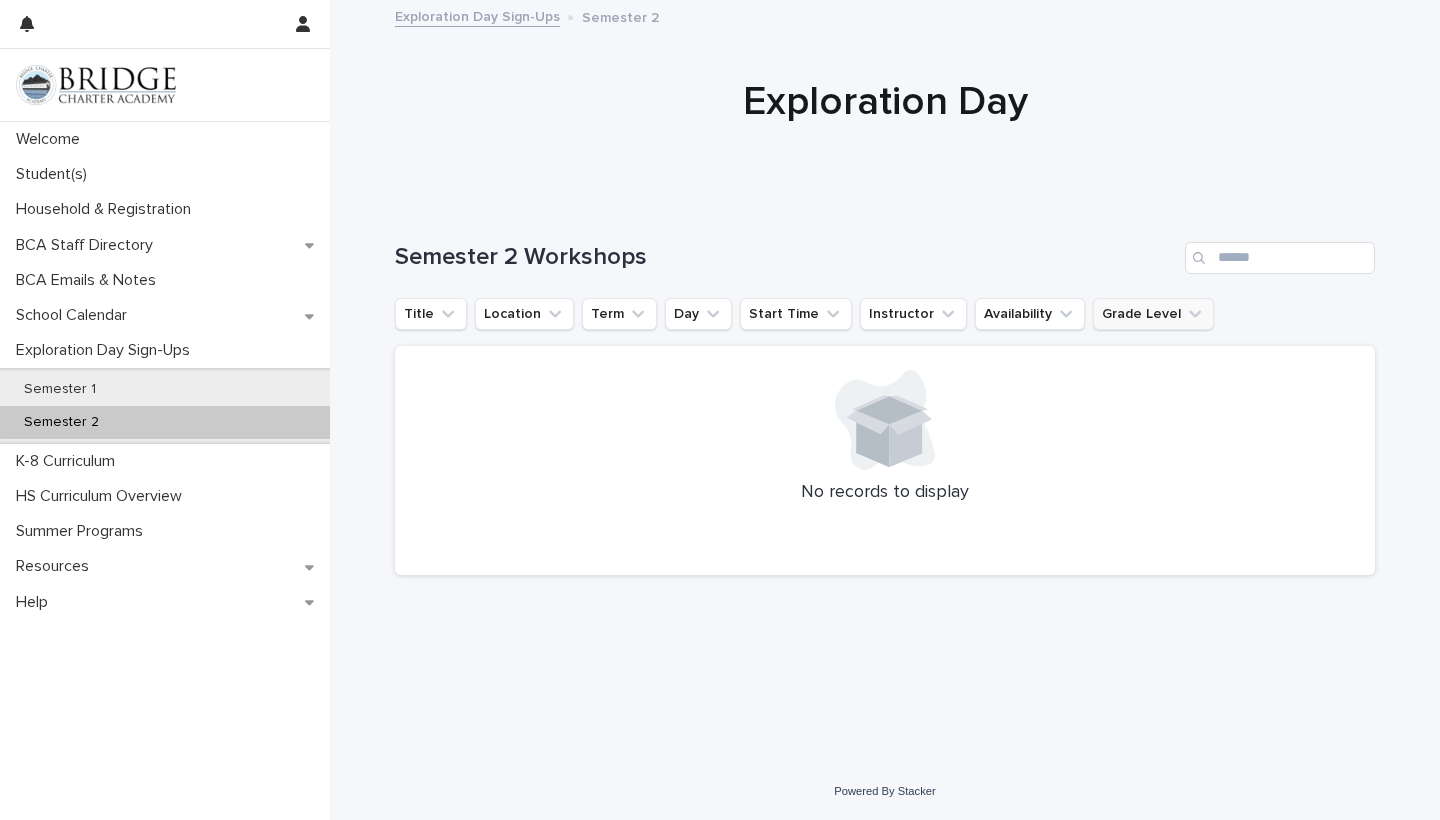 click 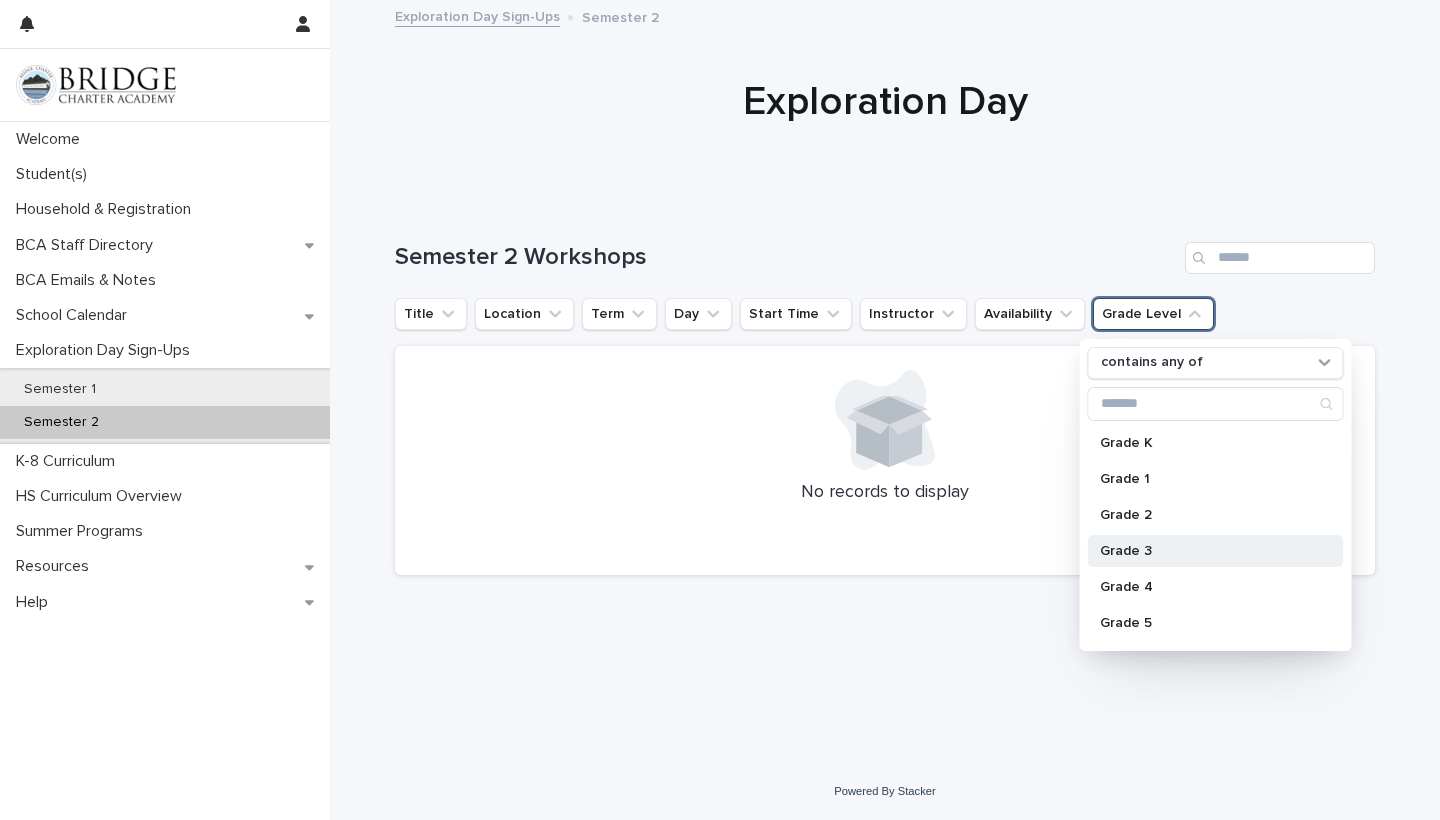 click on "Grade 3" at bounding box center [1216, 551] 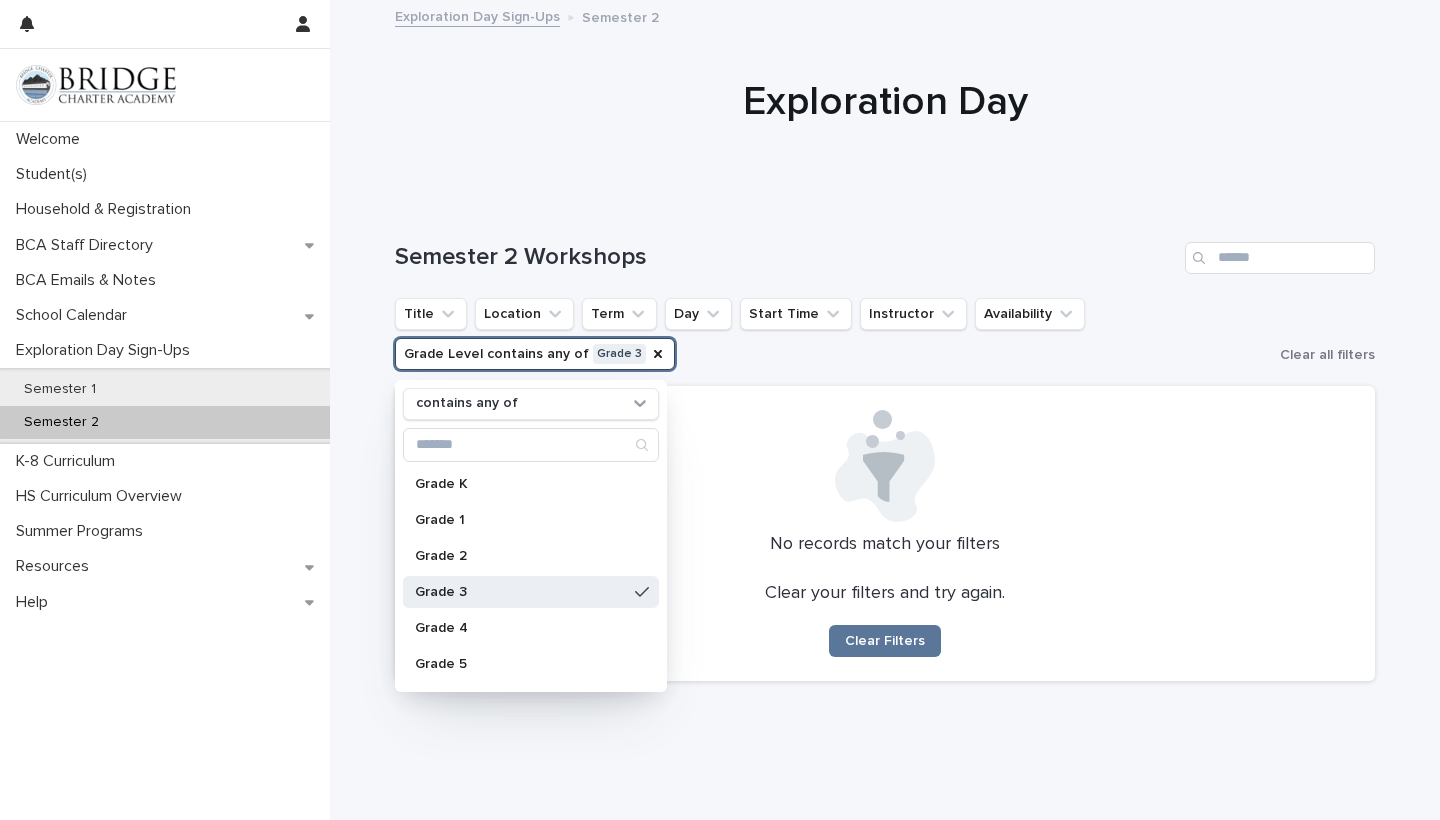 click on "Title Location Term Day Start Time Instructor Availability Grade Level contains any of Grade 3 contains any of Grade K Grade 1 Grade 2 Grade 3 Grade 4 Grade 5 Grade 6 Grade 7 Grade 8 Grade 9 Grade 10 Grade 11 Grade 12 High School" at bounding box center [833, 334] 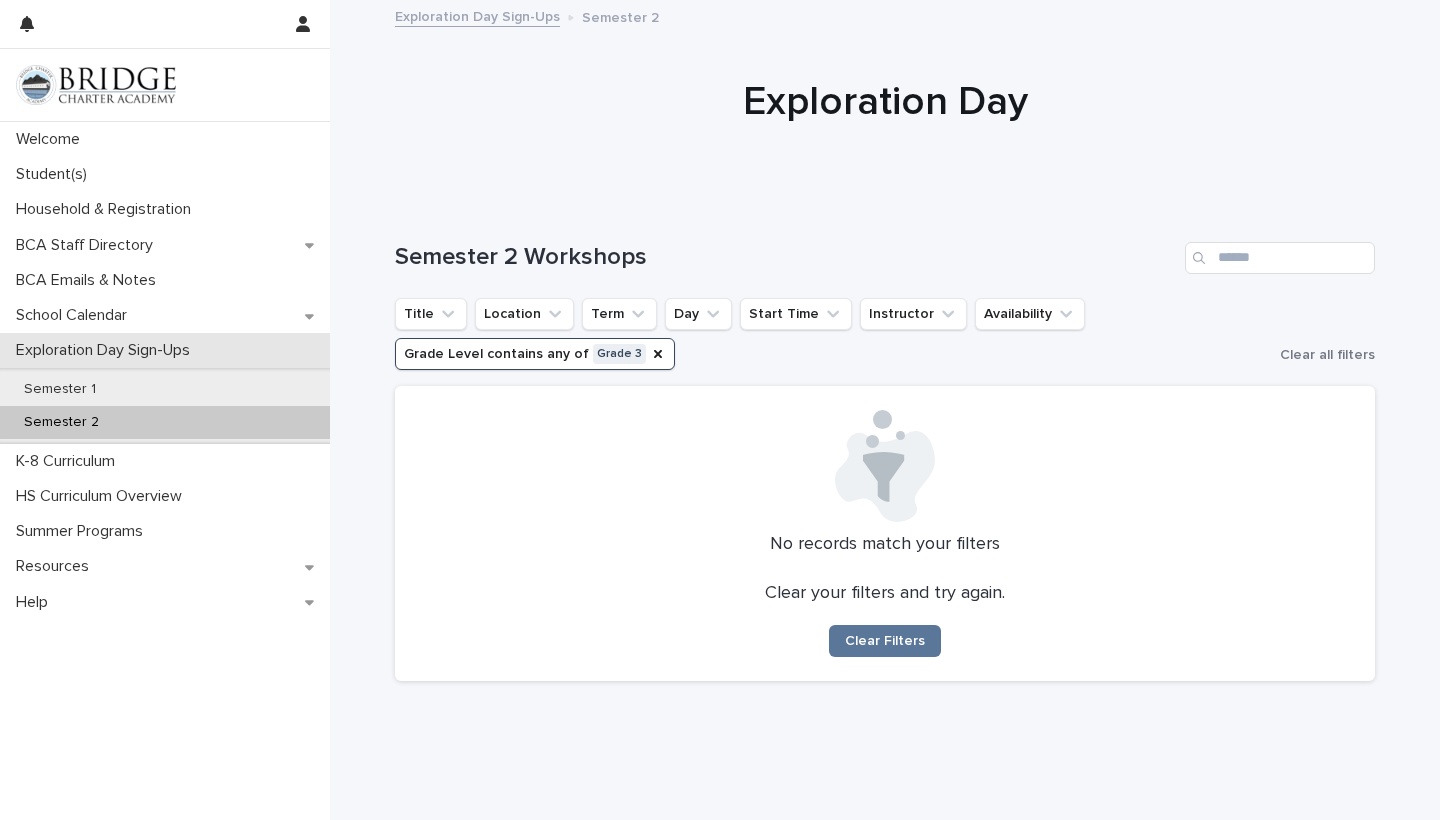 click on "Exploration Day Sign-Ups" at bounding box center (107, 350) 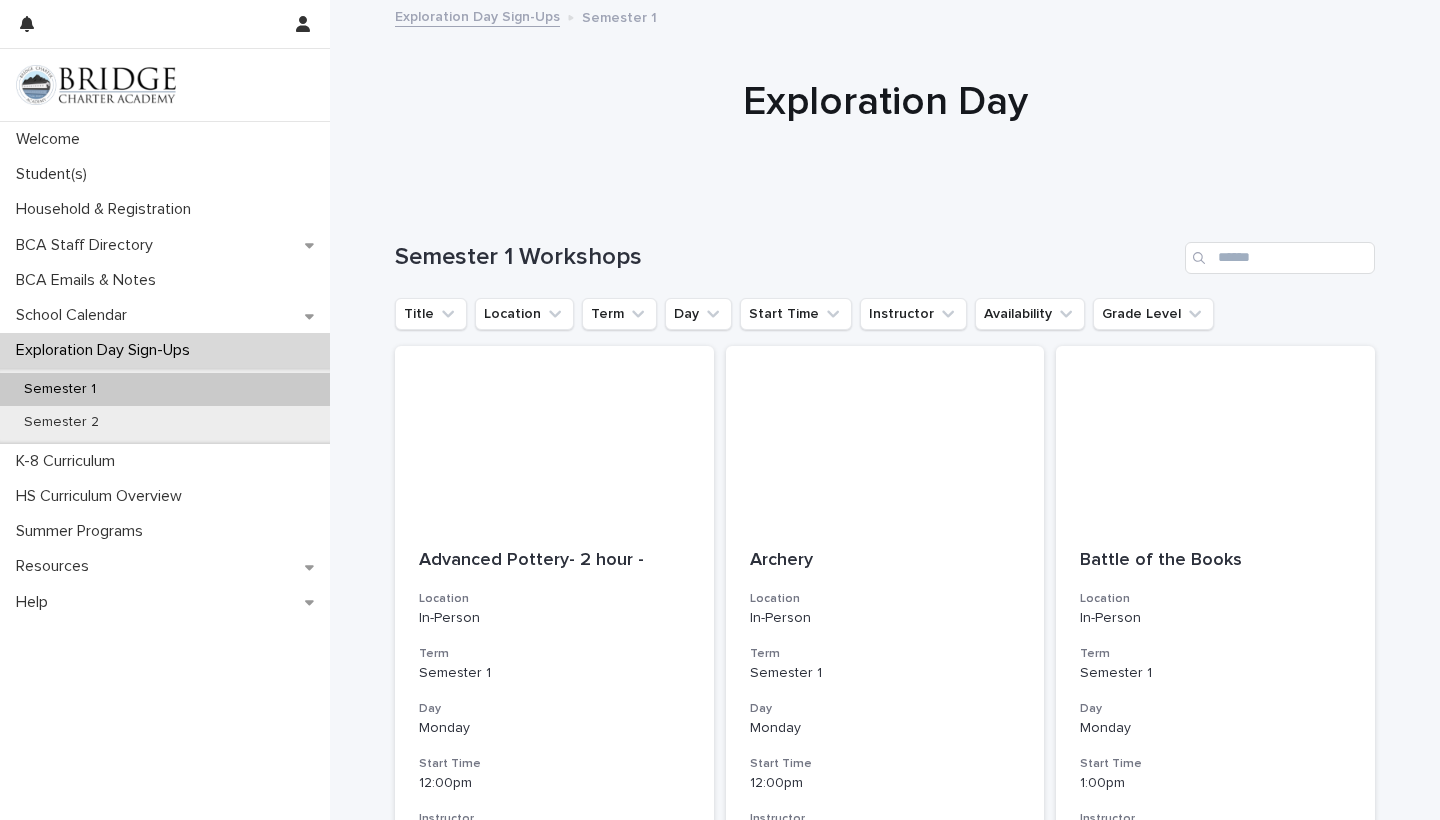 click on "Exploration Day Sign-Ups" at bounding box center (107, 350) 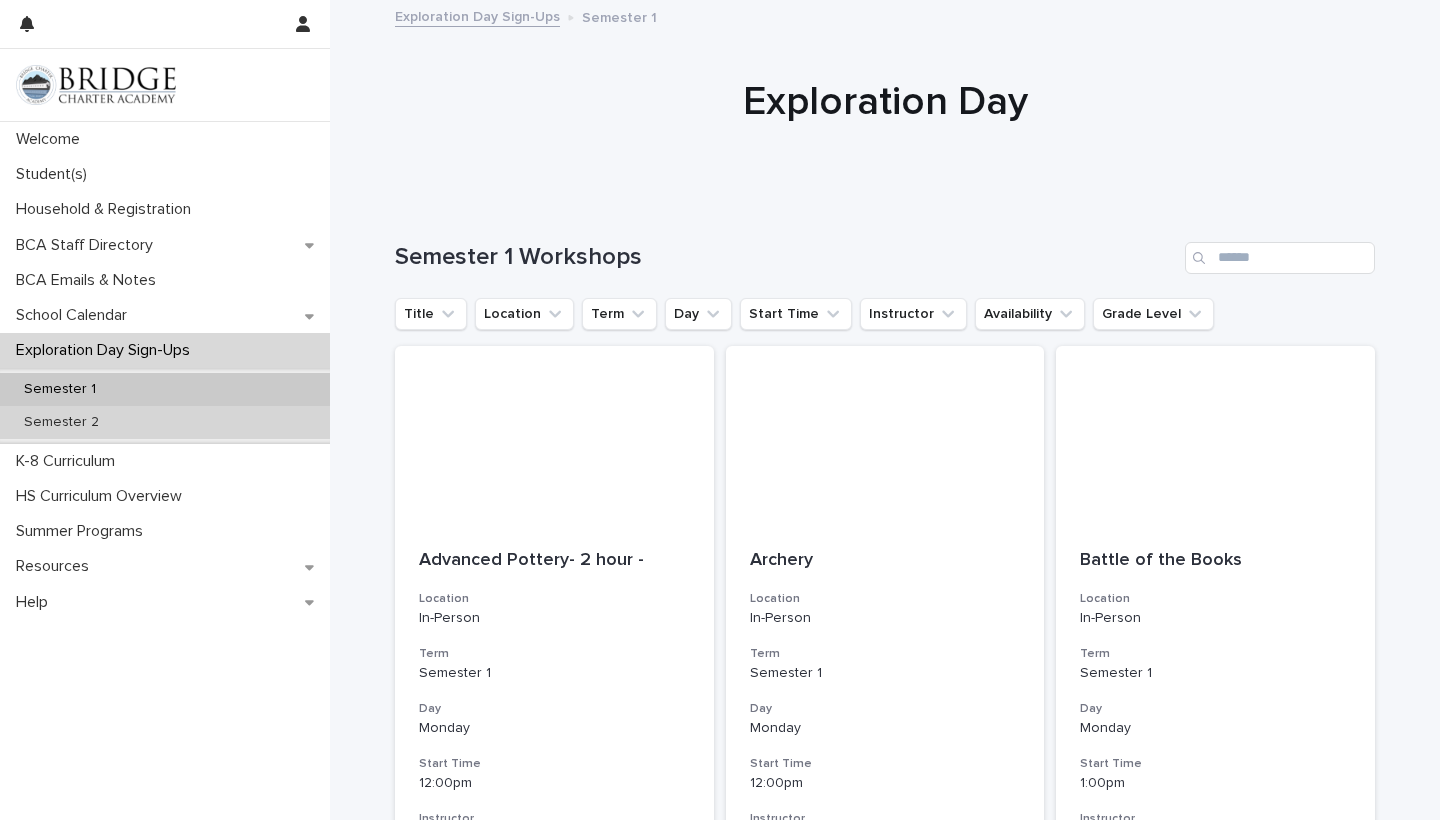 click on "Semester 2" at bounding box center (165, 422) 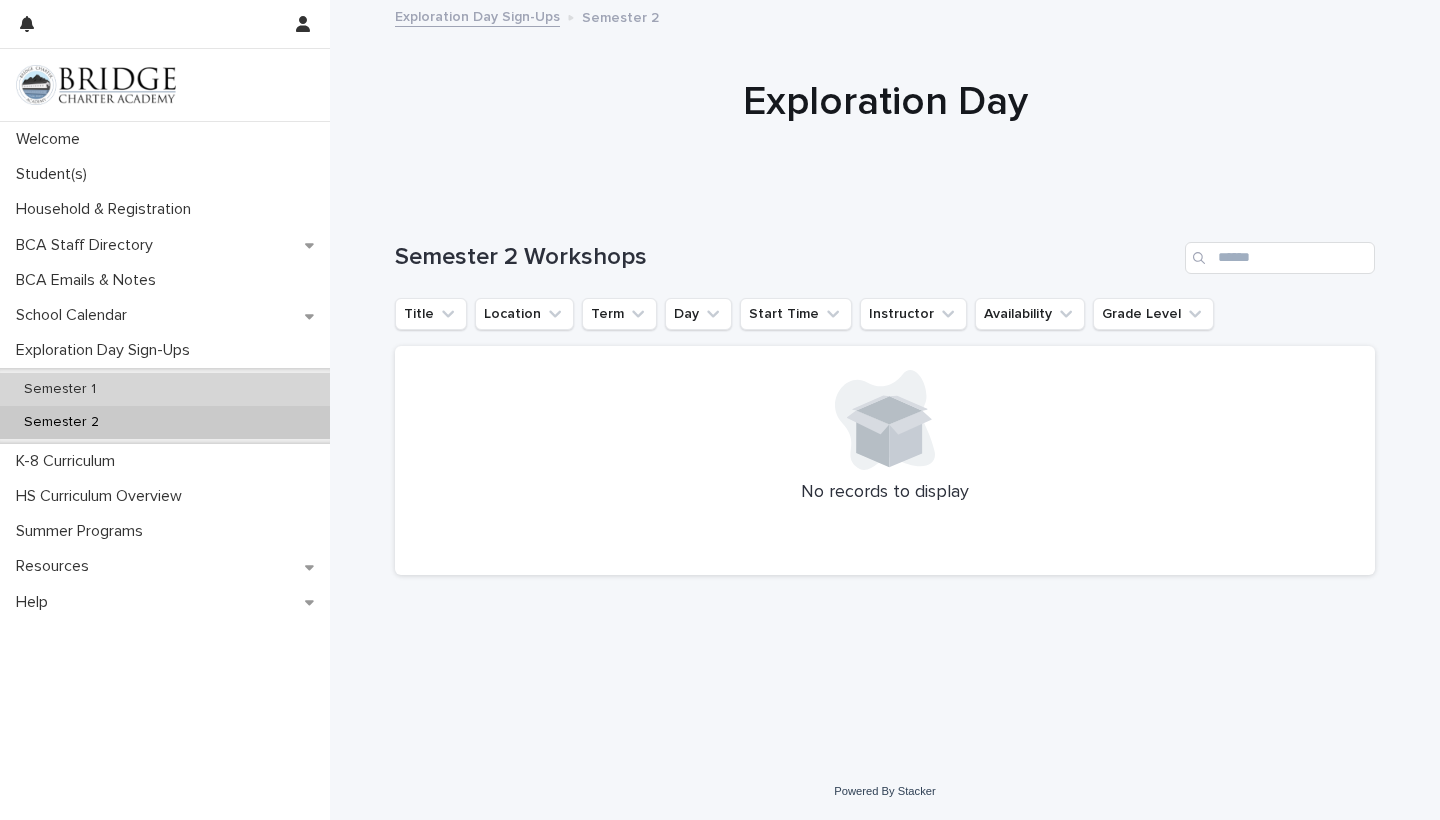click on "Semester 1" at bounding box center [165, 389] 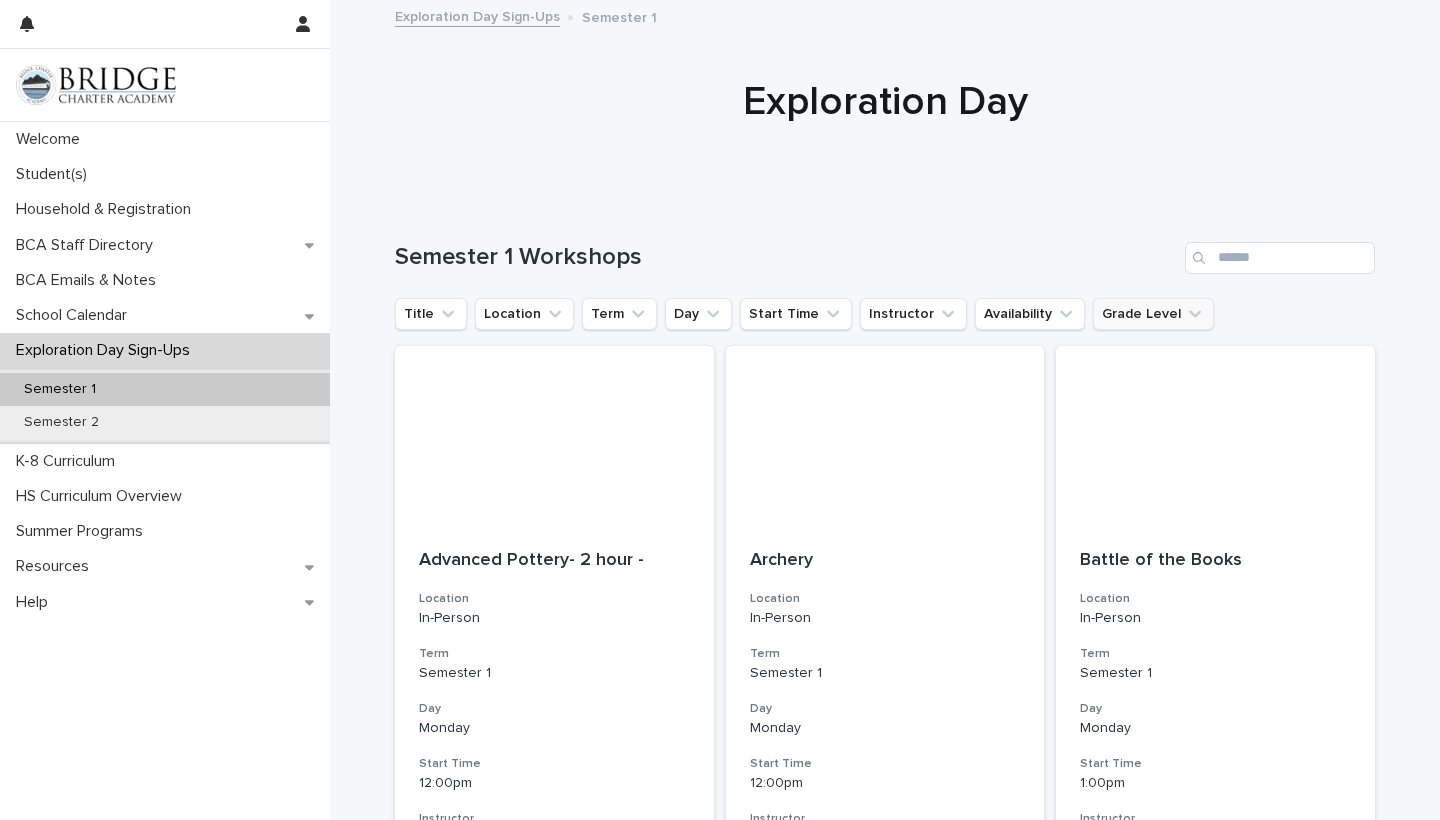 click 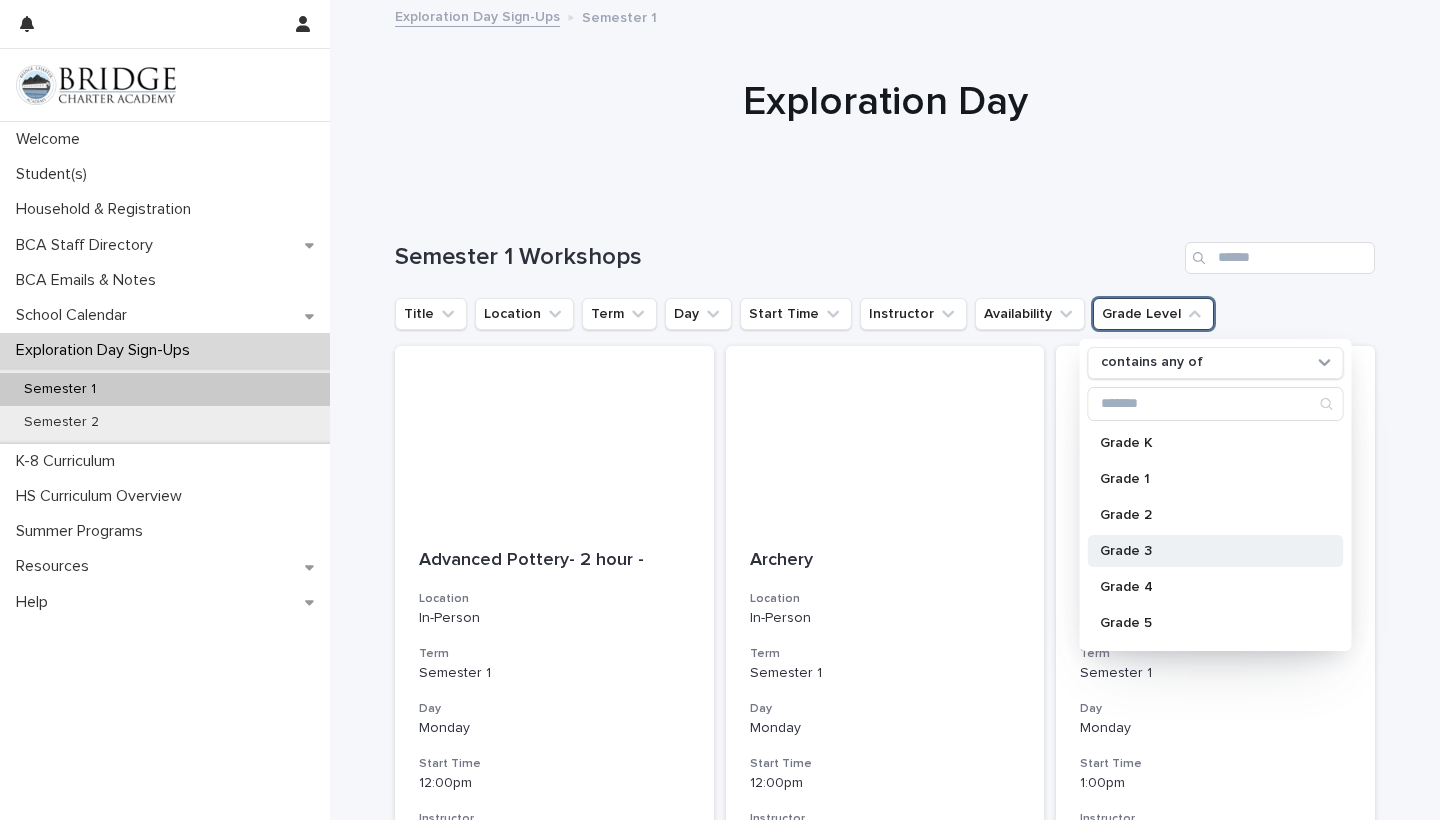 click on "Grade 3" at bounding box center (1216, 551) 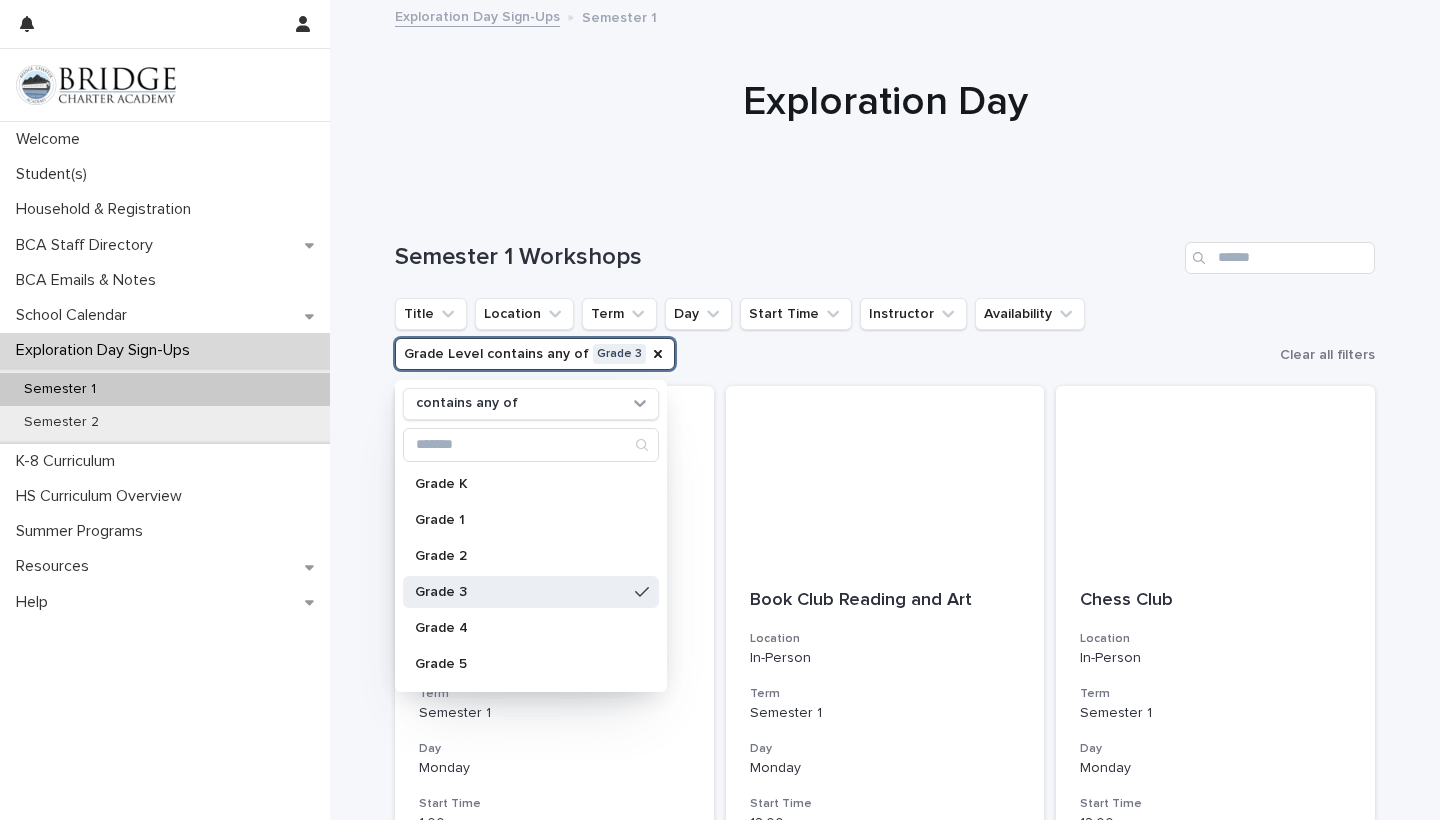 click on "Loading... Saving… Loading... Saving… Semester 1 Workshops Title Location Term Day Start Time Instructor Availability Grade Level contains any of Grade 3 contains any of Grade K Grade 1 Grade 2 Grade 3 Grade 4 Grade 5 Grade 6 Grade 7 Grade 8 Grade 9 Grade 10 Grade 11 Grade 12 High School Clear all filters Battle of the Books Location In-Person Term Semester 1 Day Monday Start Time 1:00pm Instructor [FIRST] [LAST]   [FIRST] [LAST]   [FIRST] [LAST]   + 0 Grade Level Grade 10 Grade 11 Grade 12 Grade 3 Grade 4 Grade 5 Grade 6 Grade 7 Grade 8 Grade 9 + 0 Book Club Reading and Art Location In-Person Term Semester 1 Day Monday Start Time 12:00pm Instructor [FIRST] [LAST]   [FIRST] [LAST]   + 0 Grade Level Grade 1 Grade 2 Grade 3 Grade 4 Grade K + 0 Chess Club Location In-Person Term Semester 1 Day Monday Start Time 12:00pm Instructor [FIRST] [LAST]   [FIRST] [LAST]   + 0 Grade Level Grade 1 Grade 2 Grade 3 Grade 4 Grade 5 Grade K + 0 Choir Location In-Person Term Semester 1 Day Monday Start Time 2:00pm   + 0 + 0" at bounding box center (885, 1589) 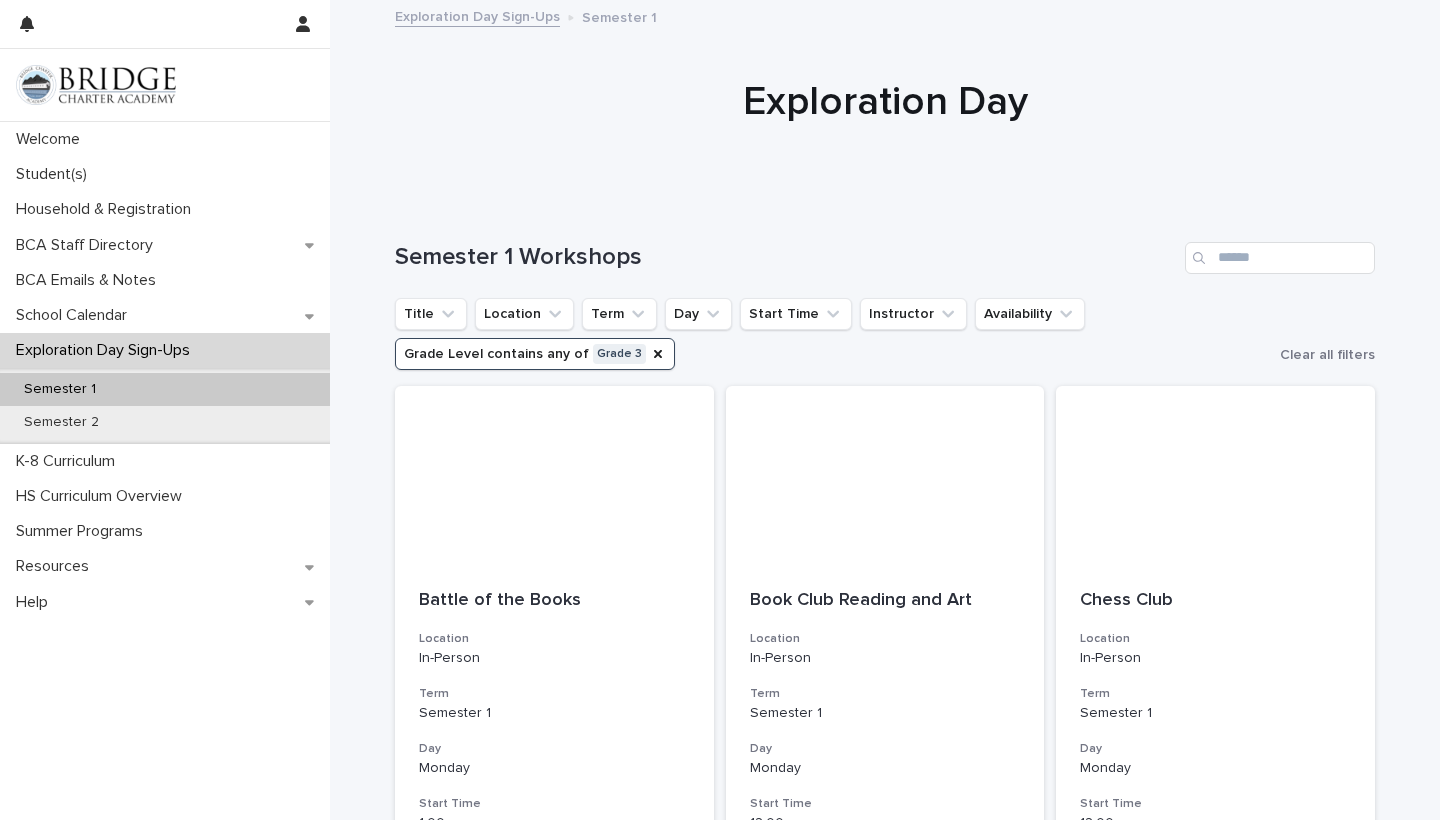 type 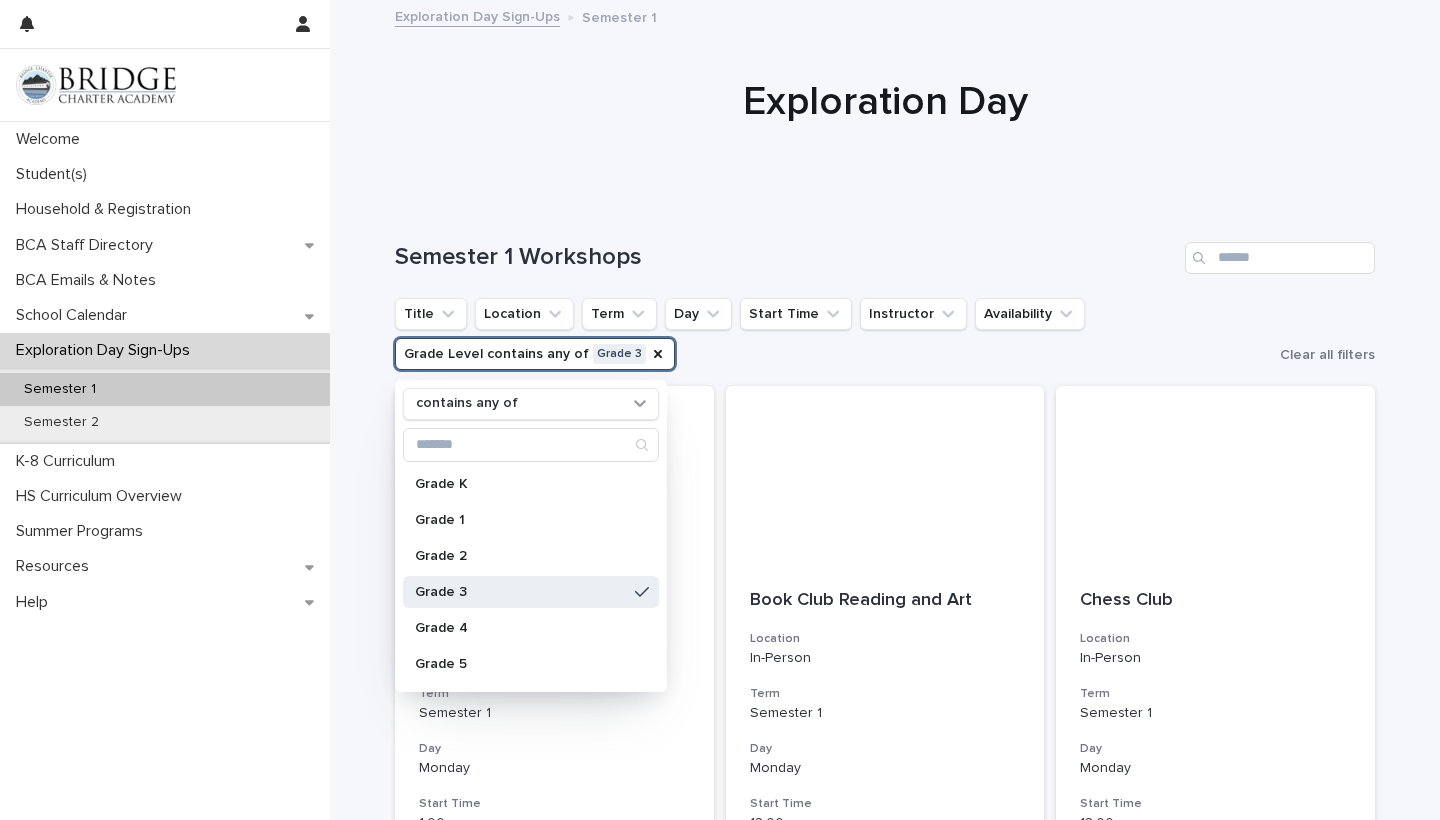click on "Loading... Saving… Loading... Saving… Semester 1 Workshops Title Location Term Day Start Time Instructor Availability Grade Level contains any of Grade 3 contains any of Grade K Grade 1 Grade 2 Grade 3 Grade 4 Grade 5 Grade 6 Grade 7 Grade 8 Grade 9 Grade 10 Grade 11 Grade 12 High School Clear all filters Battle of the Books Location In-Person Term Semester 1 Day Monday Start Time 1:00pm Instructor [FIRST] [LAST]   [FIRST] [LAST]   [FIRST] [LAST]   + 0 Grade Level Grade 10 Grade 11 Grade 12 Grade 3 Grade 4 Grade 5 Grade 6 Grade 7 Grade 8 Grade 9 + 0 Book Club Reading and Art Location In-Person Term Semester 1 Day Monday Start Time 12:00pm Instructor [FIRST] [LAST]   [FIRST] [LAST]   + 0 Grade Level Grade 1 Grade 2 Grade 3 Grade 4 Grade K + 0 Chess Club Location In-Person Term Semester 1 Day Monday Start Time 12:00pm Instructor [FIRST] [LAST]   [FIRST] [LAST]   + 0 Grade Level Grade 1 Grade 2 Grade 3 Grade 4 Grade 5 Grade K + 0 Choir Location In-Person Term Semester 1 Day Monday Start Time 2:00pm   + 0 + 0" at bounding box center [885, 1589] 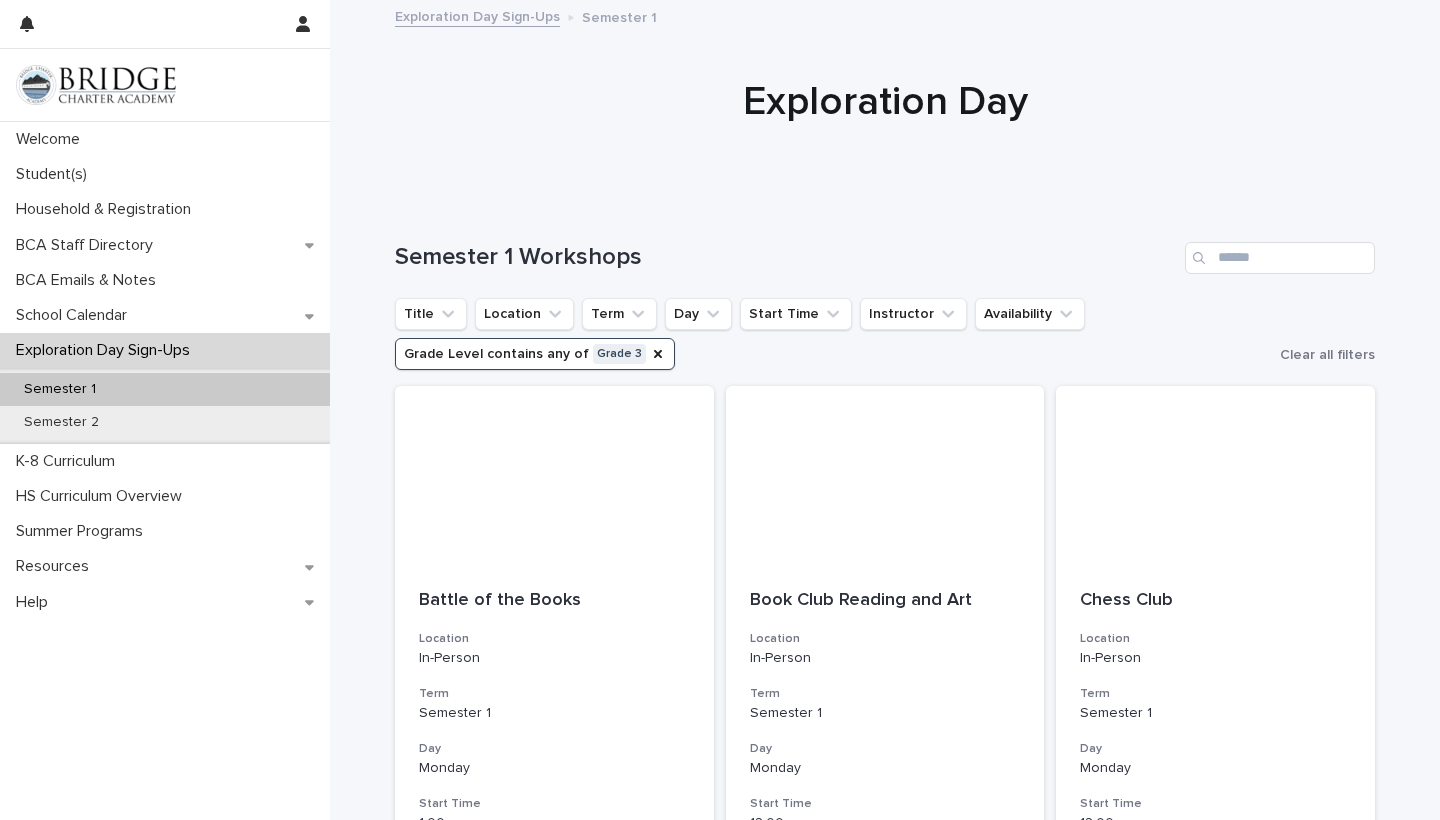 click on "Loading... Saving… Loading... Saving… Semester 1 Workshops Title Location Term Day Start Time Instructor Availability Grade Level contains any of Grade 3 Clear all filters Battle of the Books Location In-Person Term Semester 1 Day Monday Start Time 1:00pm Instructor [FIRST] [LAST]   [FIRST] [LAST]   [FIRST] [LAST]   + 0 Grade Level Grade 10 Grade 11 Grade 12 Grade 3 Grade 4 Grade 5 Grade 6 Grade 7 Grade 8 Grade 9 + 0 Book Club Reading and Art Location In-Person Term Semester 1 Day Monday Start Time 12:00pm Instructor [FIRST] [LAST]   [FIRST] [LAST]   + 0 Grade Level Grade 1 Grade 2 Grade 3 Grade 4 Grade K + 0 Chess Club Location In-Person Term Semester 1 Day Monday Start Time 12:00pm Instructor [FIRST] [LAST]   [FIRST] [LAST]   + 0 Grade Level Grade 1 Grade 2 Grade 3 Grade 4 Grade 5 Grade K + 0 Choir Location In-Person Term Semester 1 Day Monday Start Time 2:00pm Instructor [FIRST] [LAST]   + 0 Grade Level Grade 1 Grade 2 Grade 3 Grade 4 Grade 5 Grade 6 Grade 7 Grade 8 Grade K + 0 Crochet Location Term" at bounding box center [885, 1589] 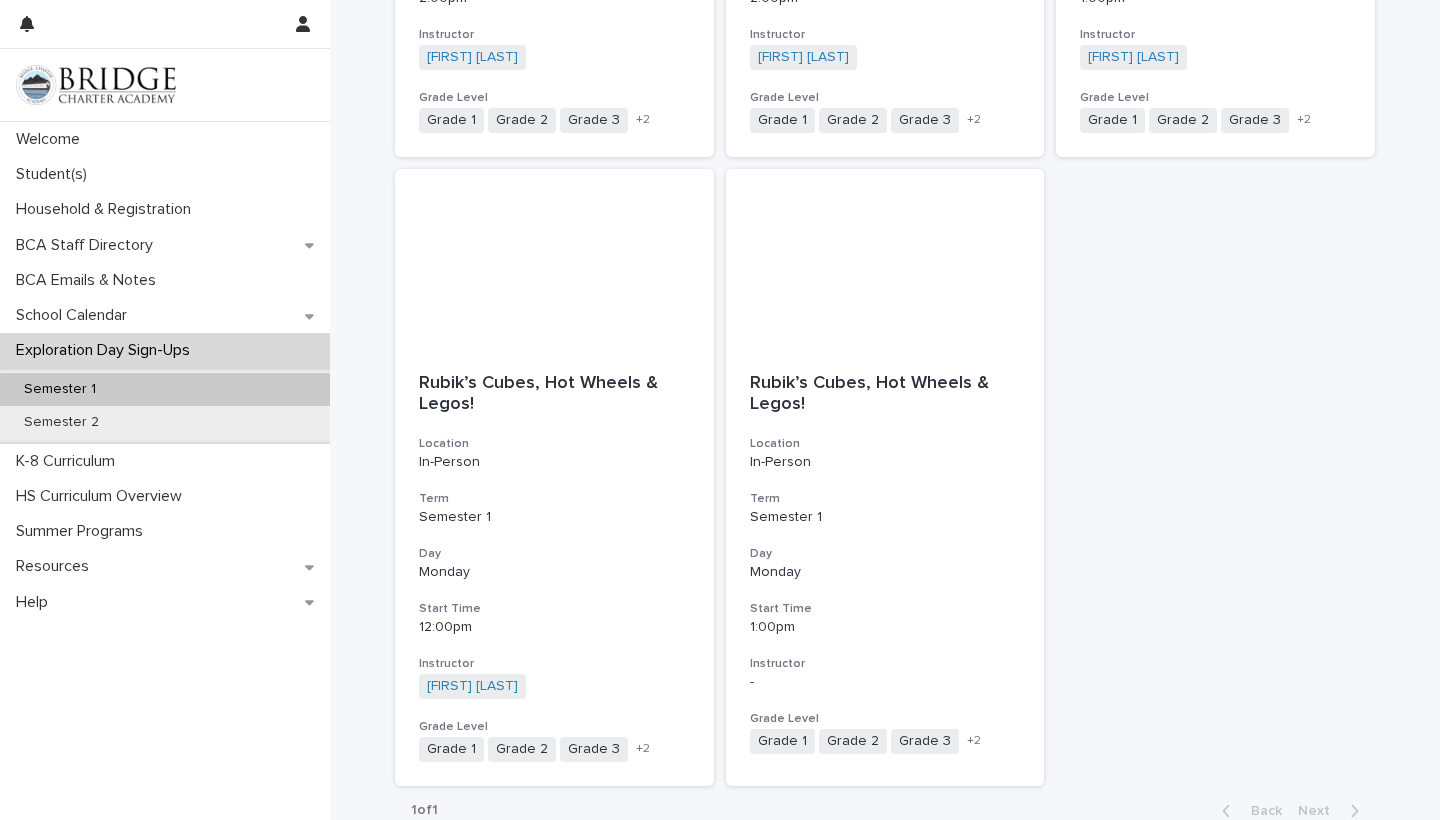 scroll, scrollTop: 2080, scrollLeft: 0, axis: vertical 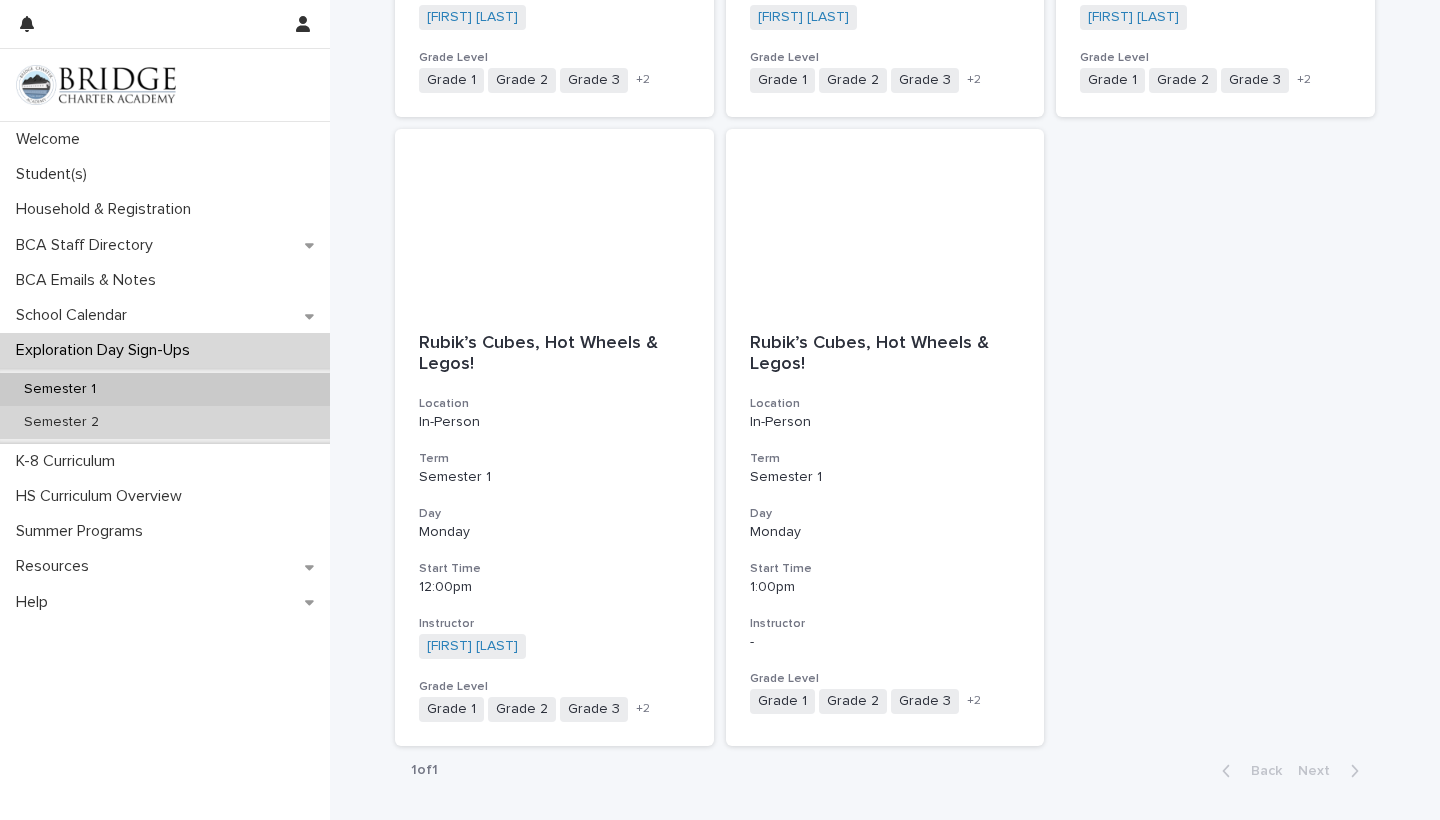 click on "Semester 2" at bounding box center [165, 422] 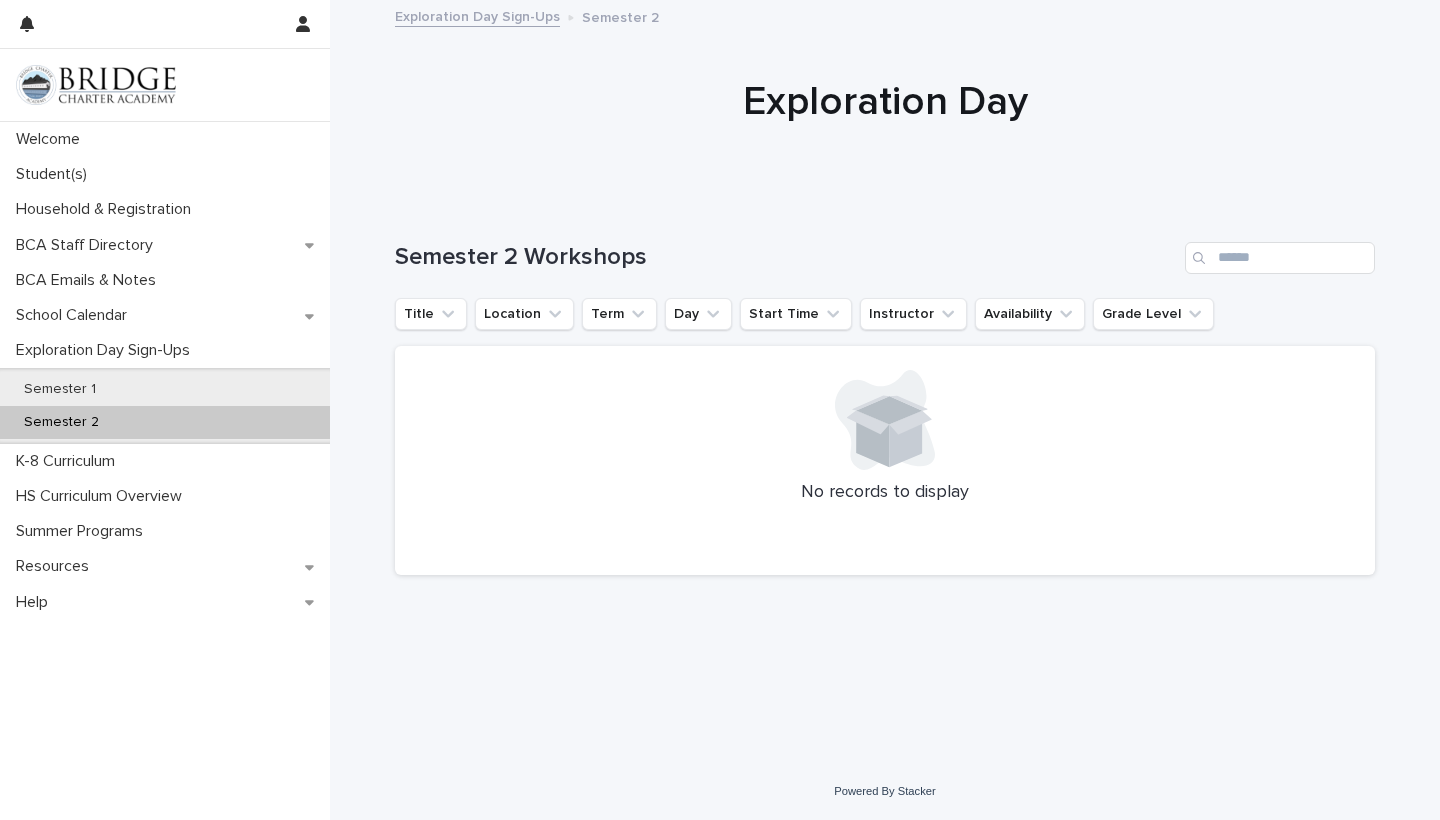 scroll, scrollTop: 0, scrollLeft: 0, axis: both 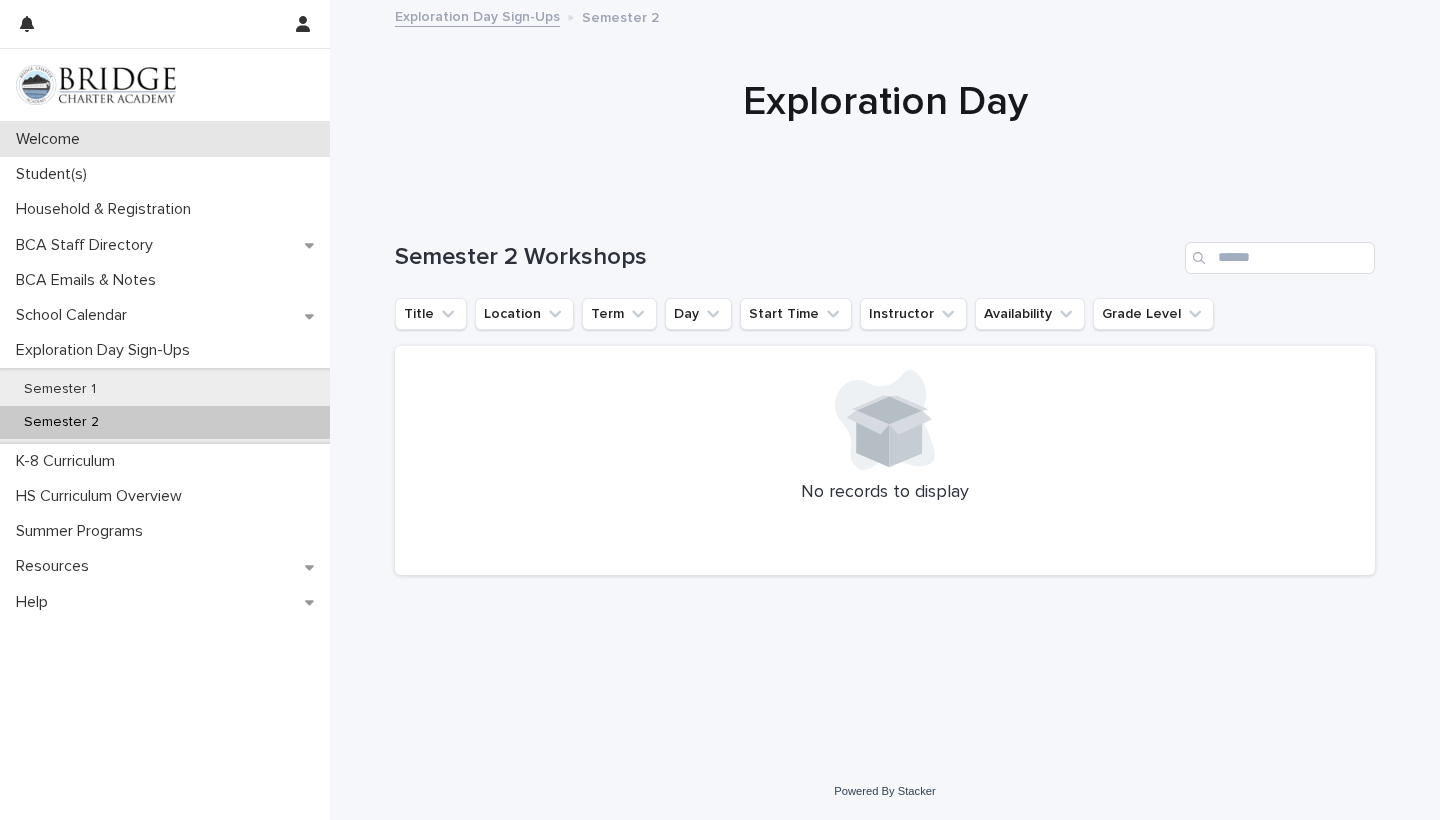 click on "Welcome" at bounding box center [165, 139] 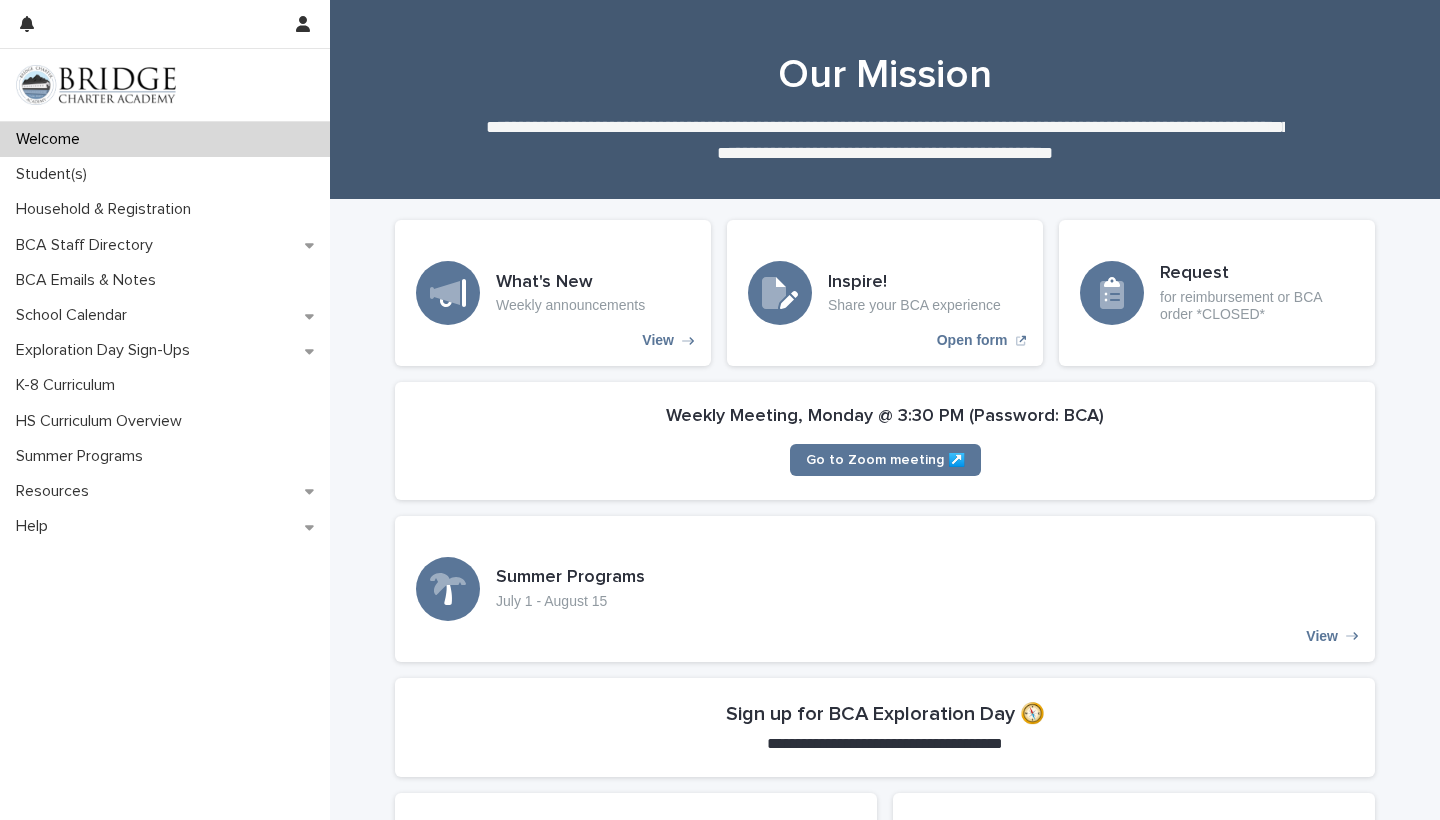 click on "Sign up for BCA Exploration Day 🧭" at bounding box center [885, 714] 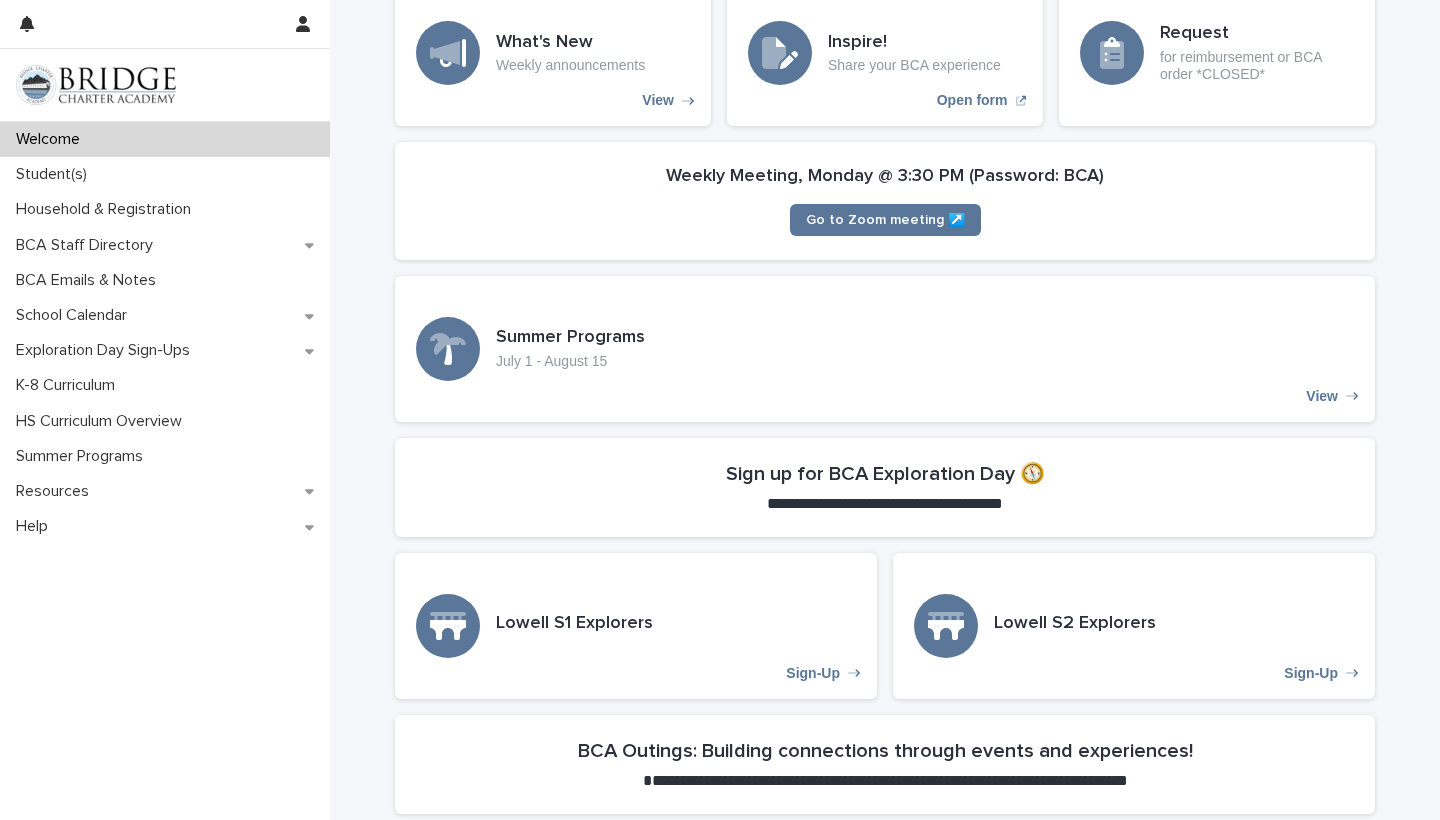 scroll, scrollTop: 280, scrollLeft: 0, axis: vertical 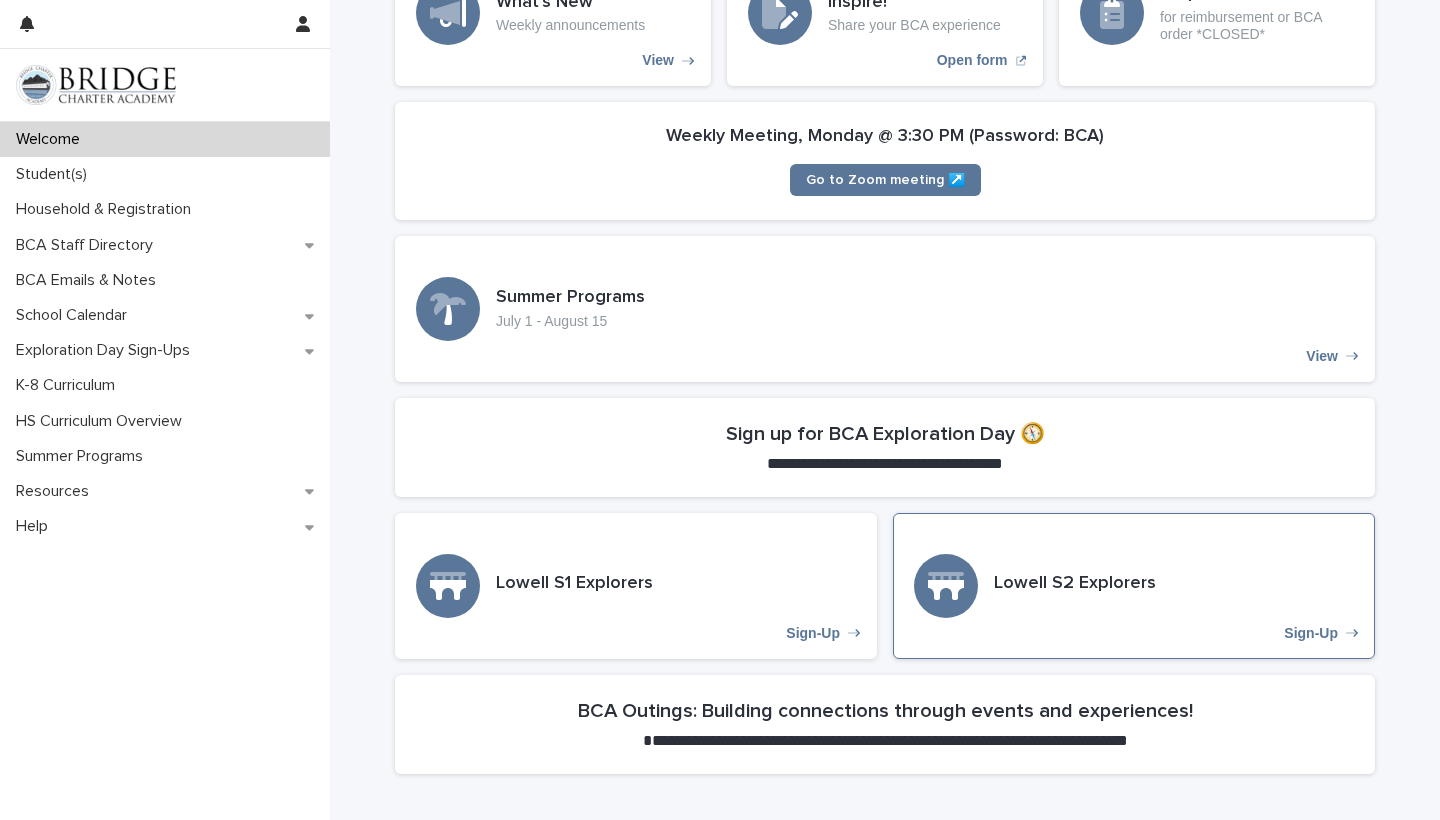 click on "Sign-Up" at bounding box center [1311, 633] 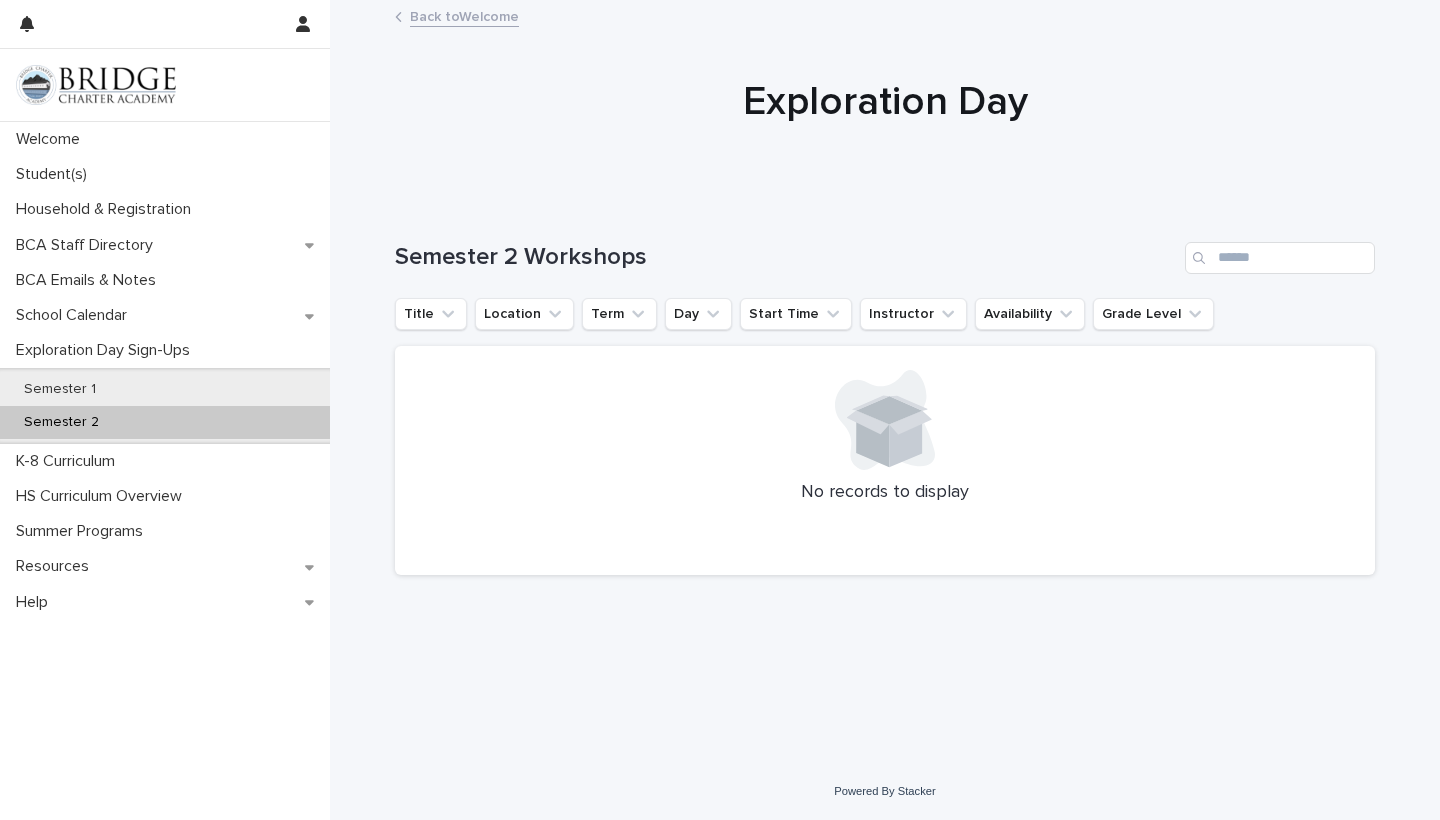 scroll, scrollTop: 0, scrollLeft: 0, axis: both 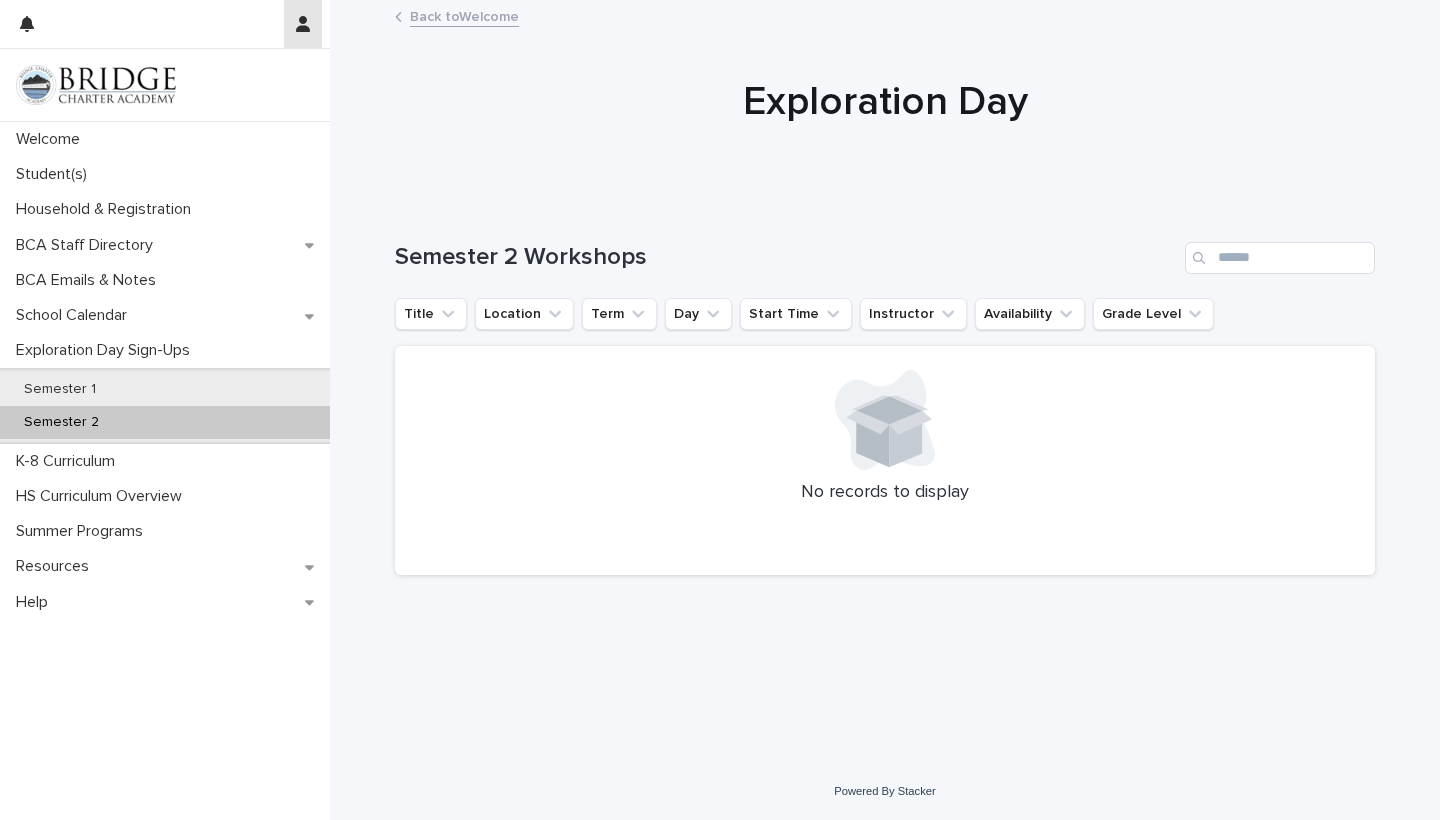 click 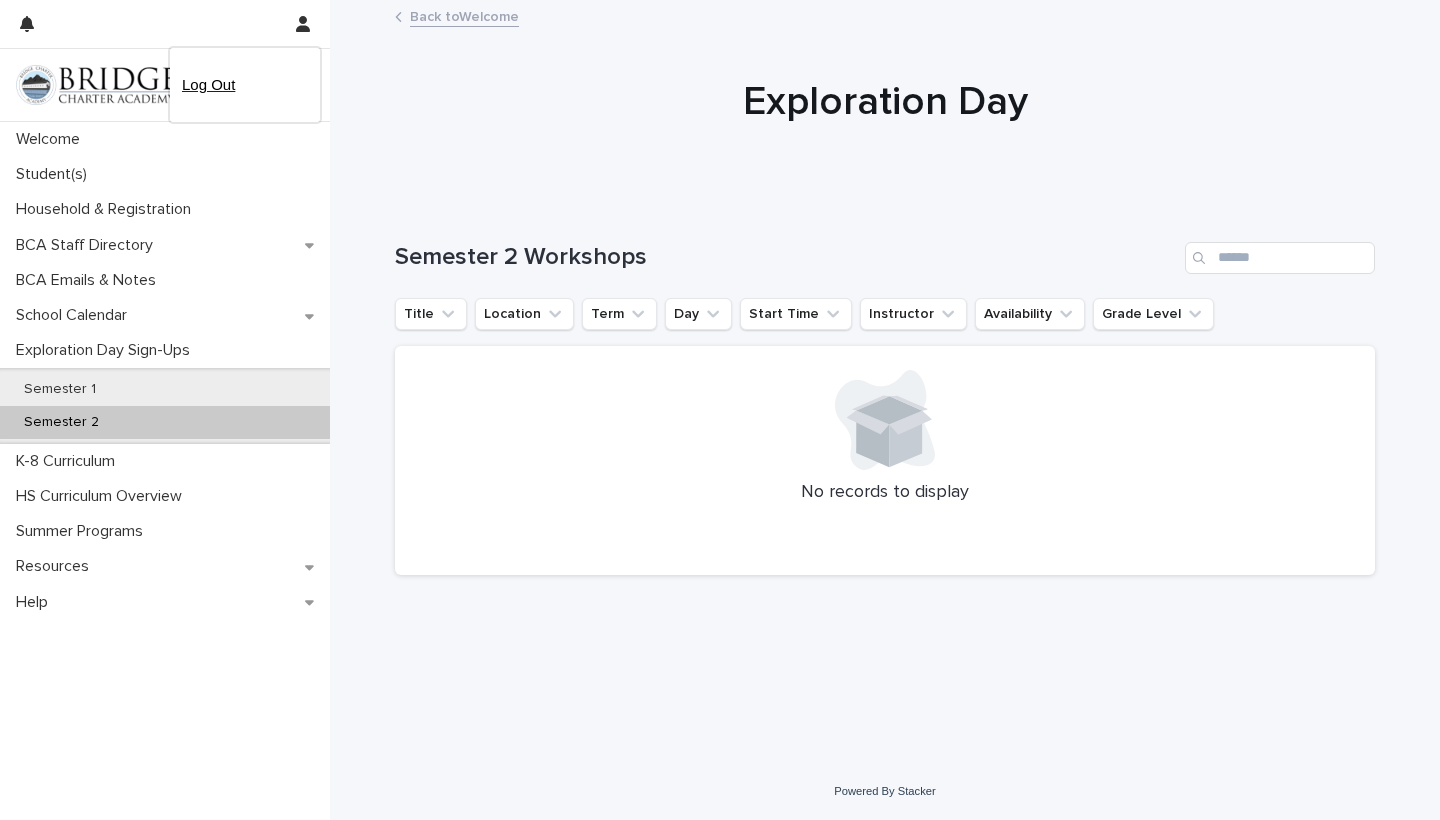 click on "Log Out" at bounding box center [245, 85] 